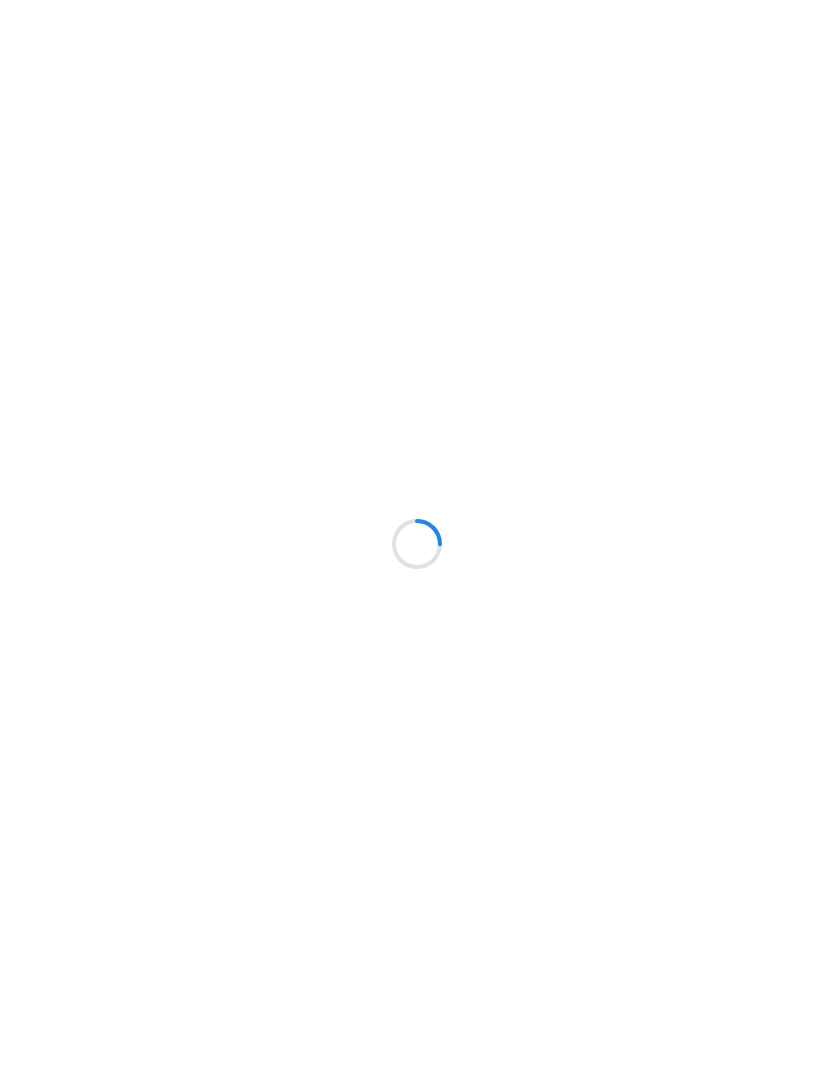 scroll, scrollTop: 0, scrollLeft: 0, axis: both 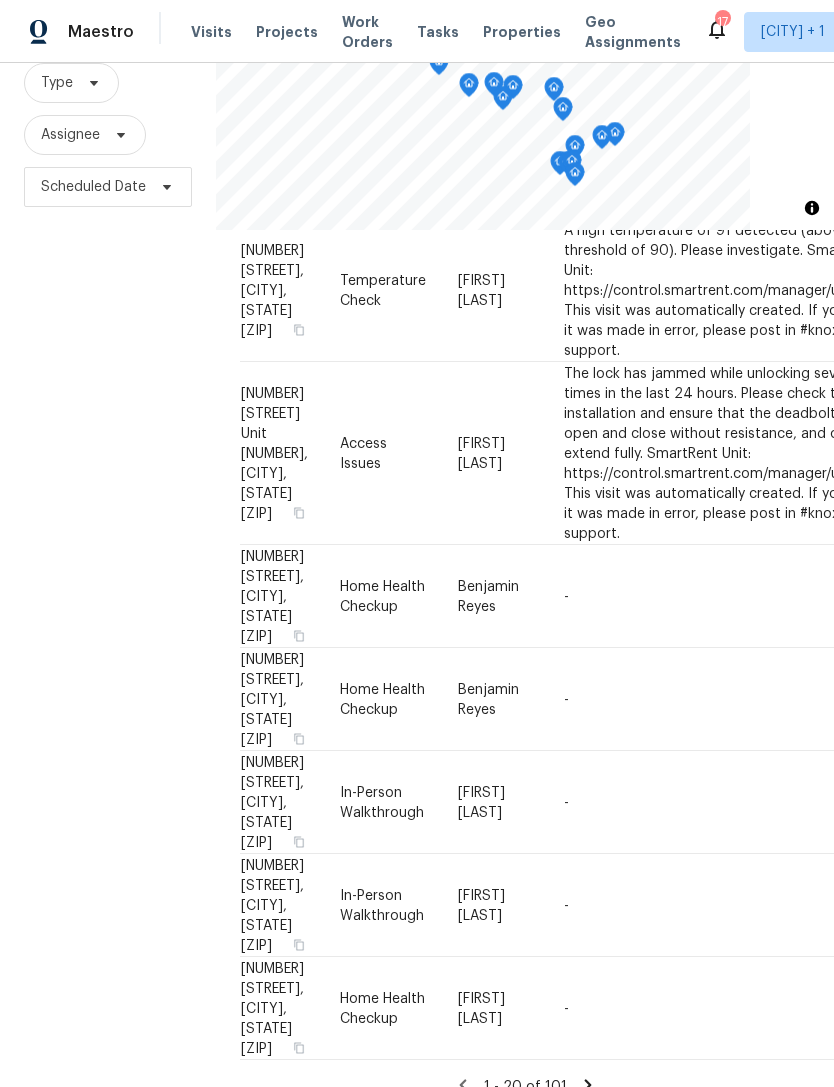 click 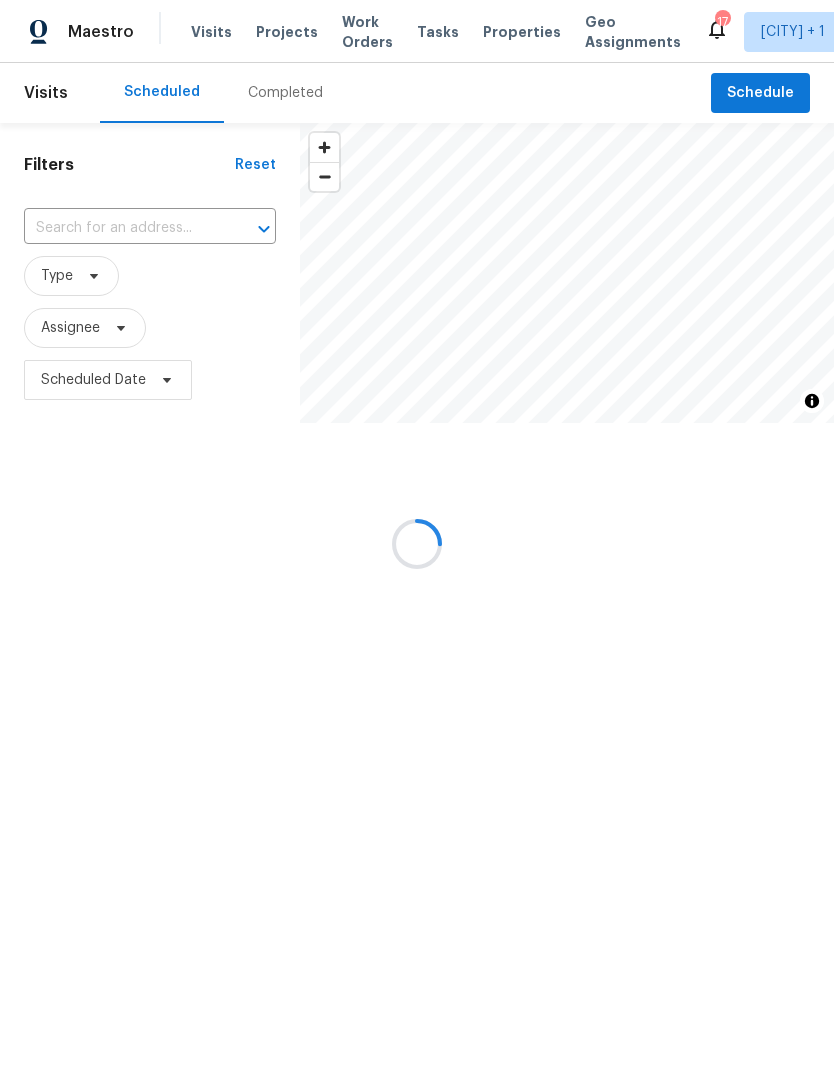 scroll, scrollTop: 0, scrollLeft: 0, axis: both 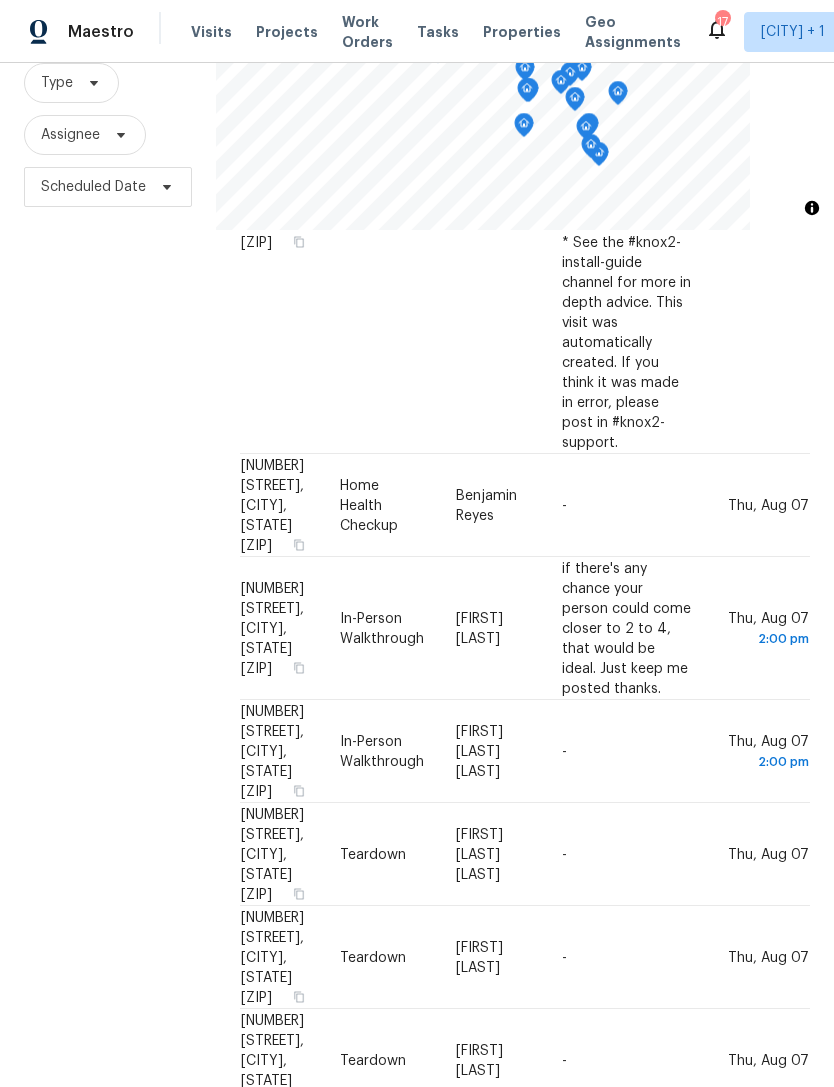 click 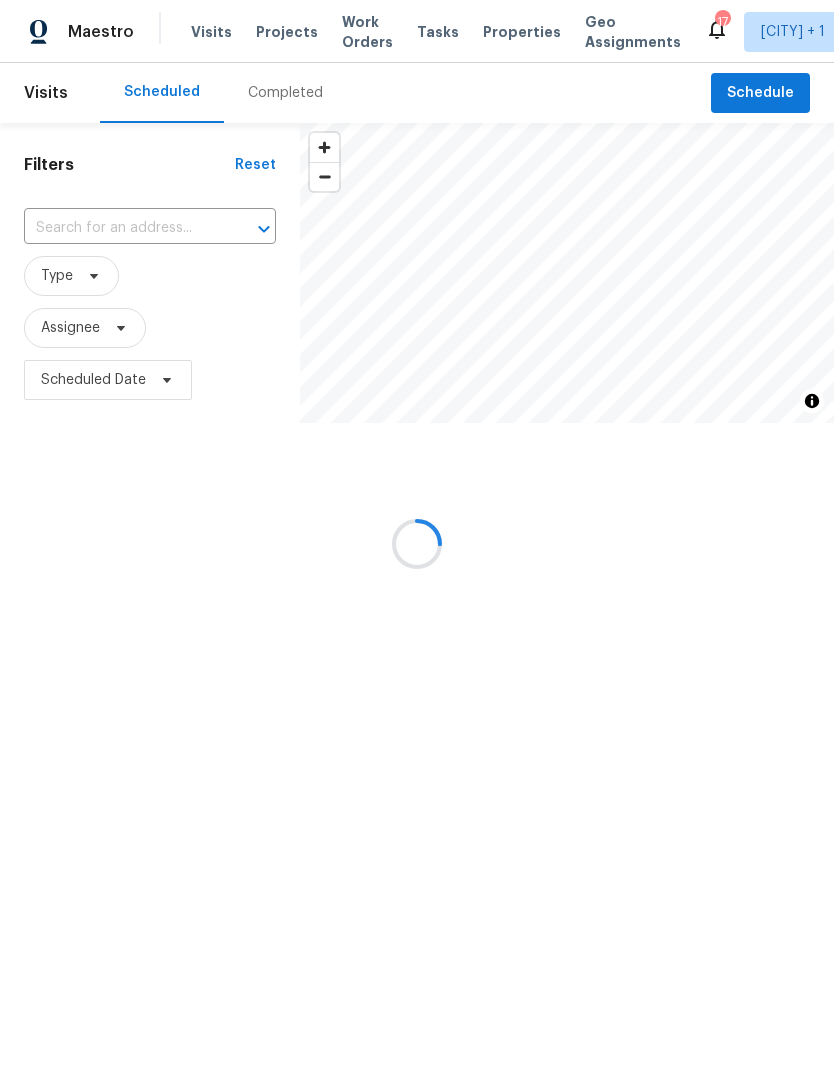 scroll, scrollTop: 0, scrollLeft: 0, axis: both 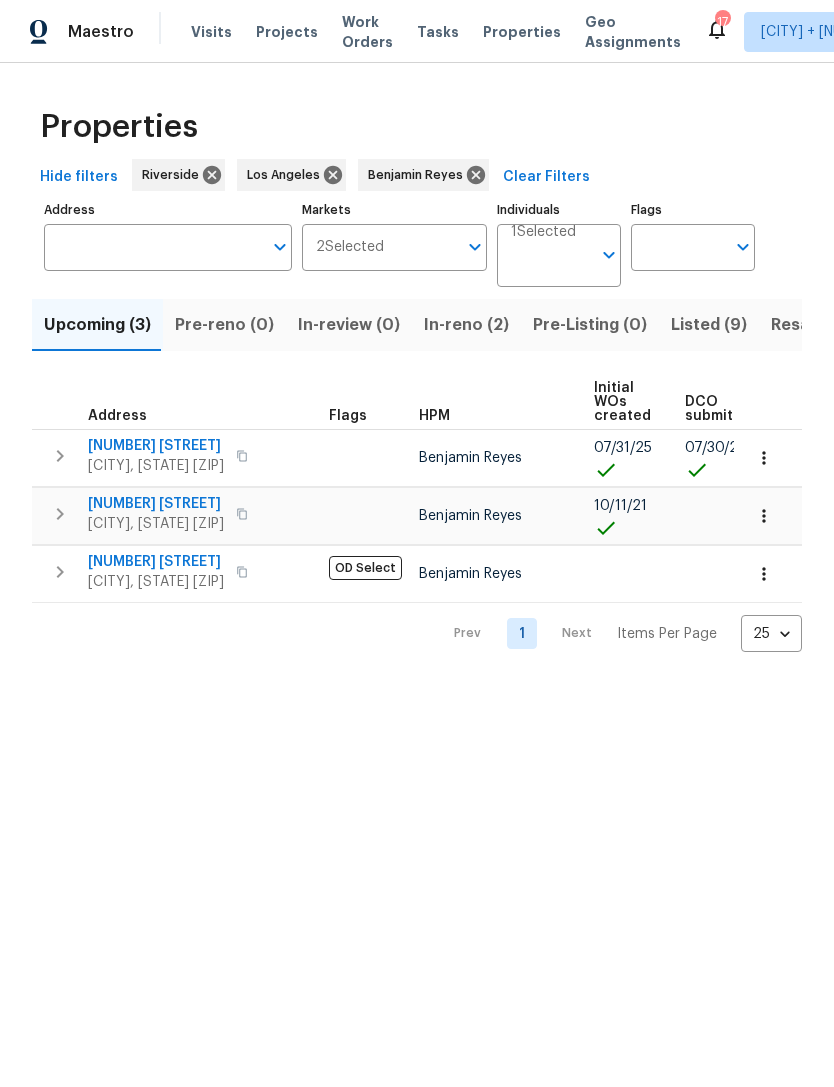 click on "Listed (9)" at bounding box center (709, 325) 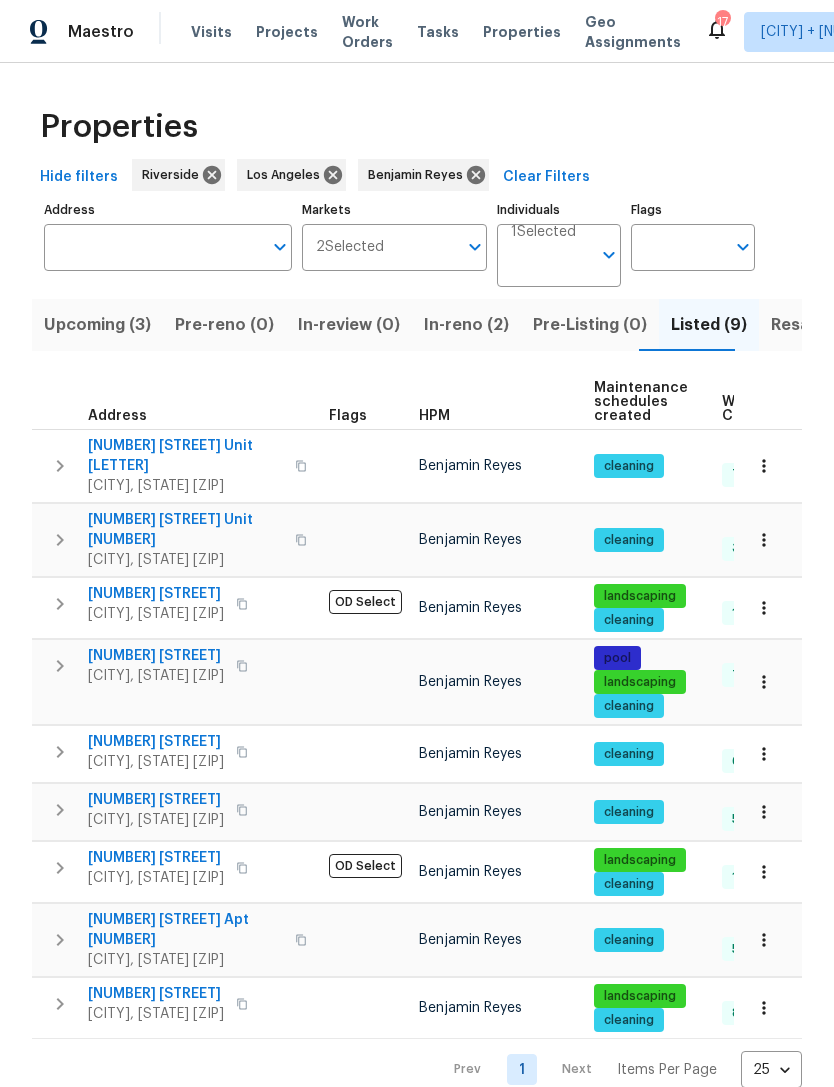 click on "3653 Oak Creek Dr Unit E" at bounding box center [185, 456] 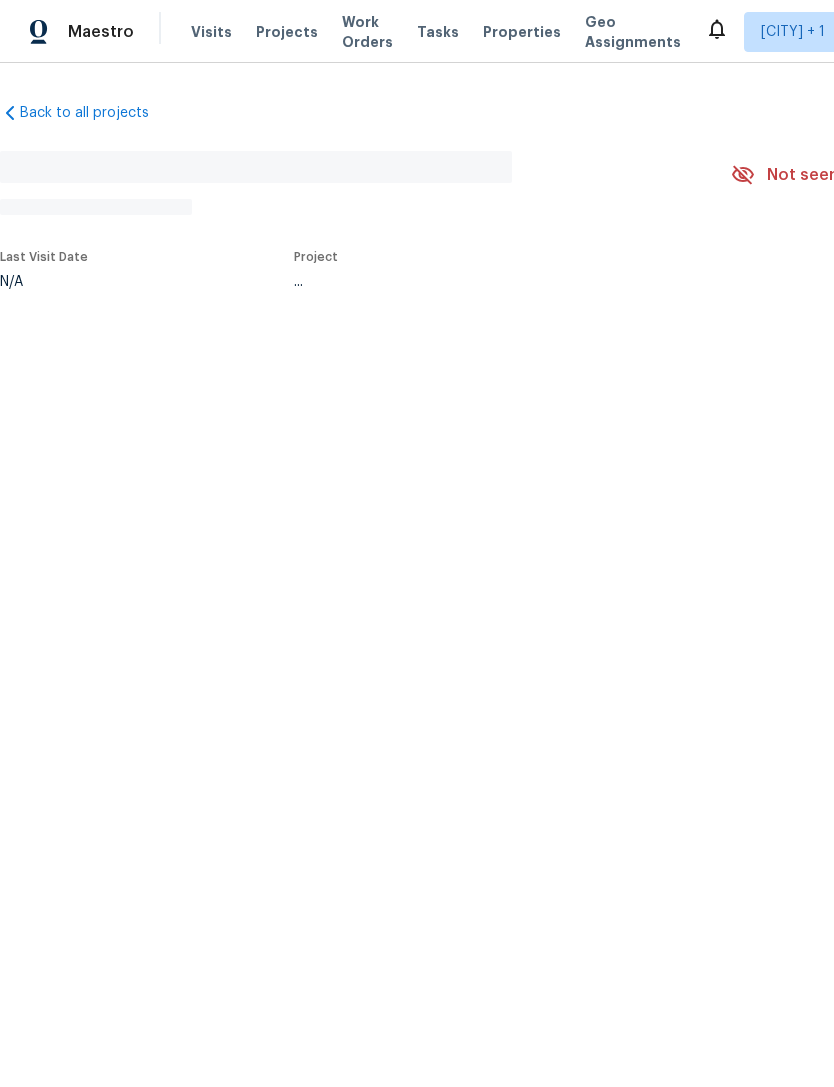 scroll, scrollTop: 0, scrollLeft: 0, axis: both 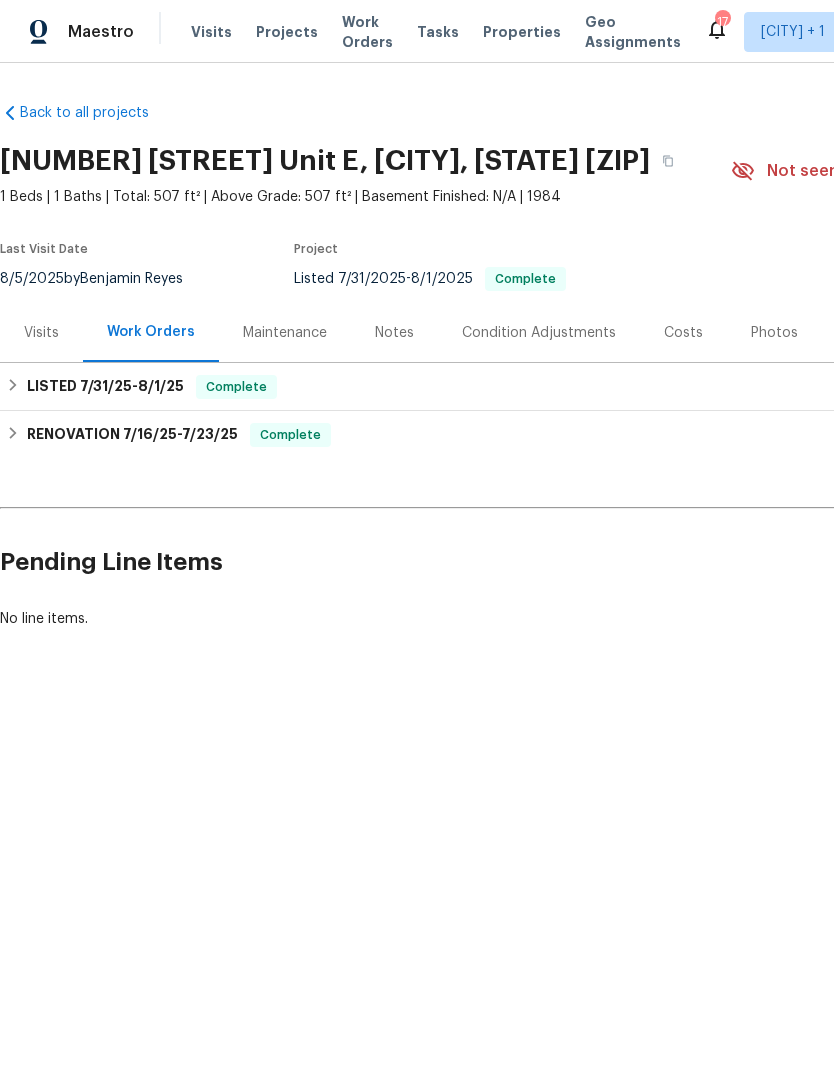 click on "Photos" at bounding box center (774, 333) 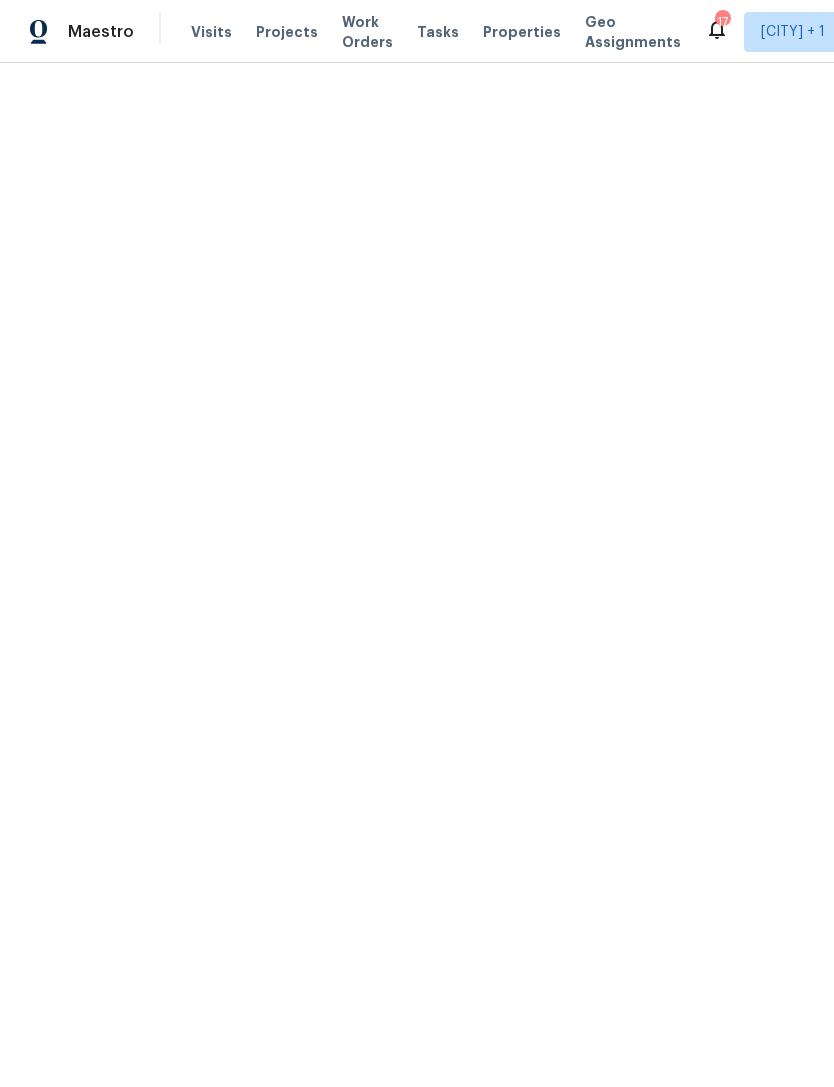 scroll, scrollTop: 662, scrollLeft: 0, axis: vertical 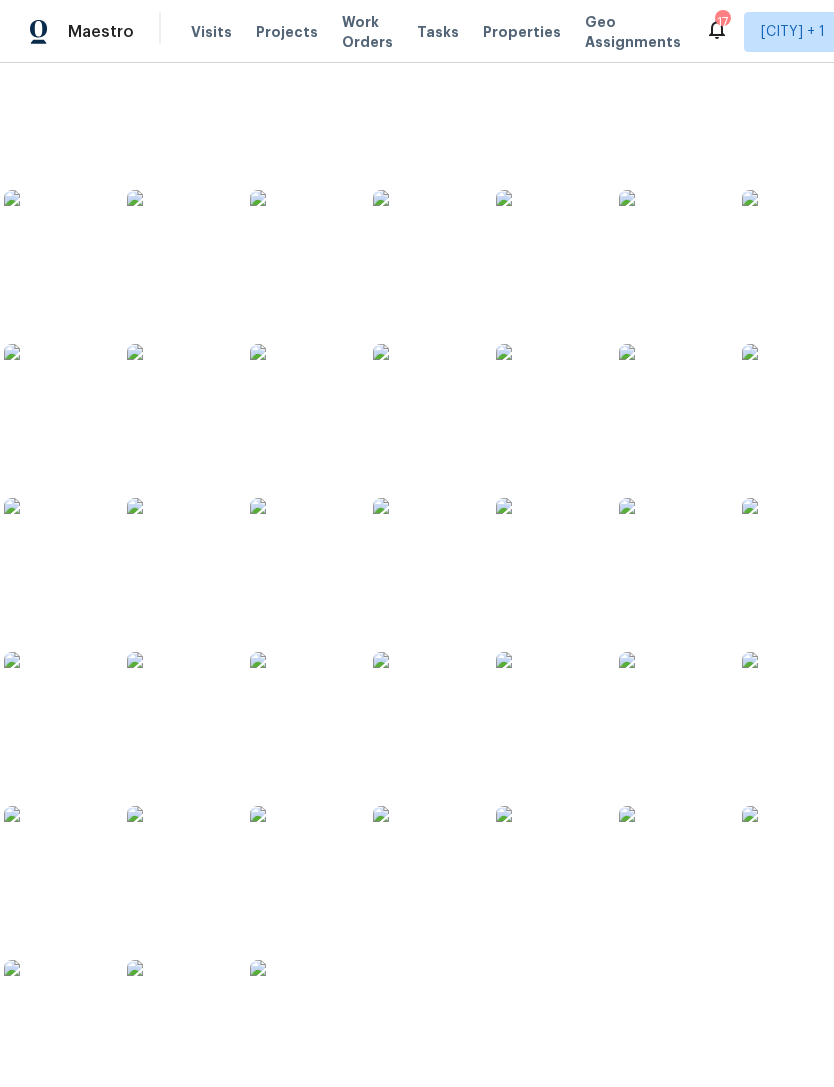 click at bounding box center (54, 548) 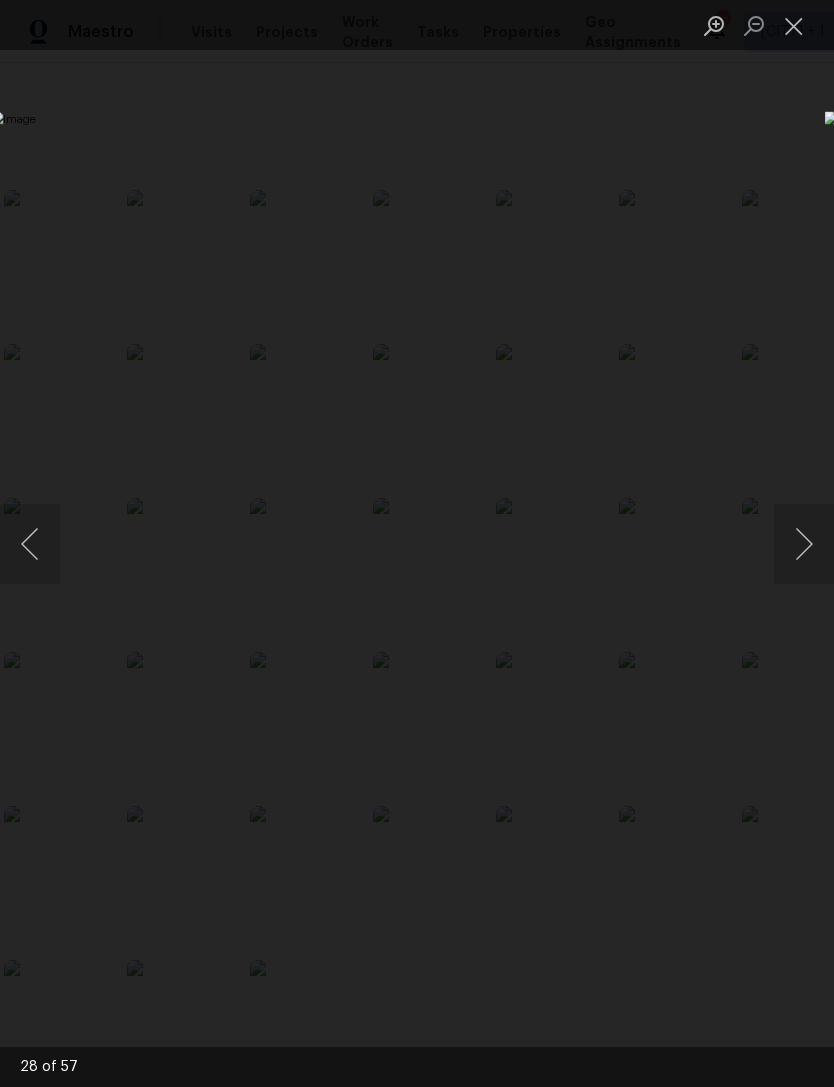 click at bounding box center (30, 544) 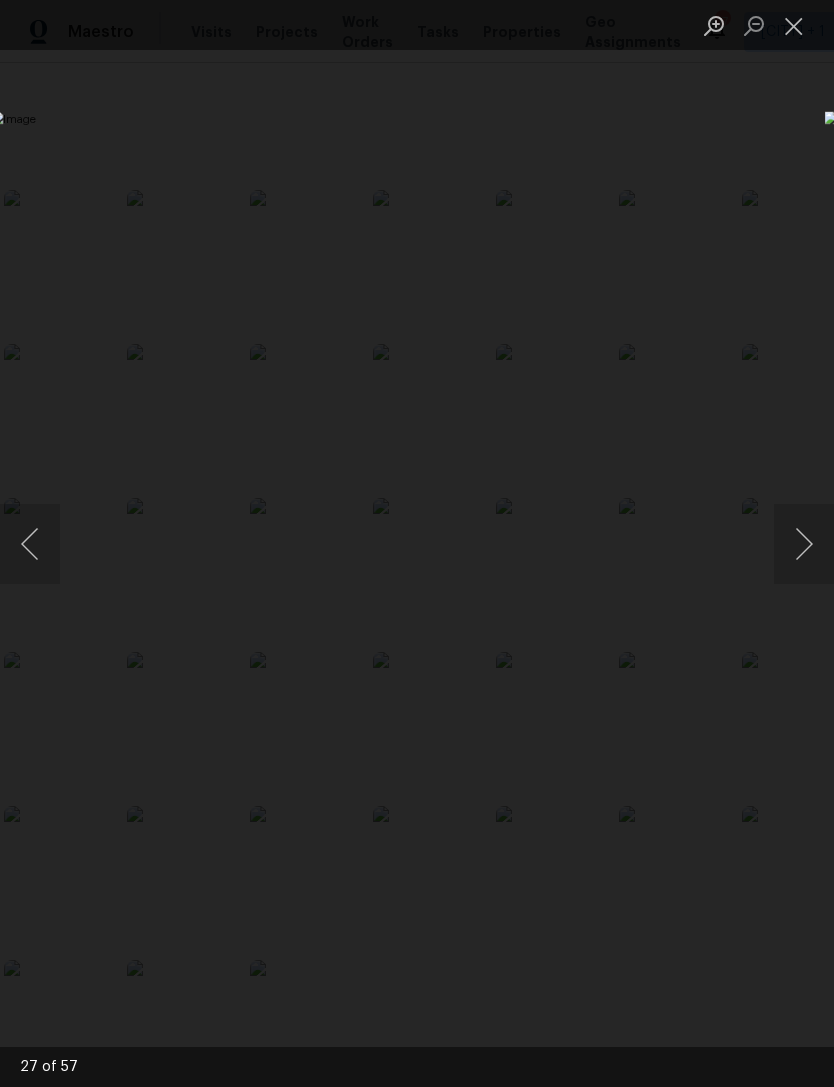 click at bounding box center (804, 544) 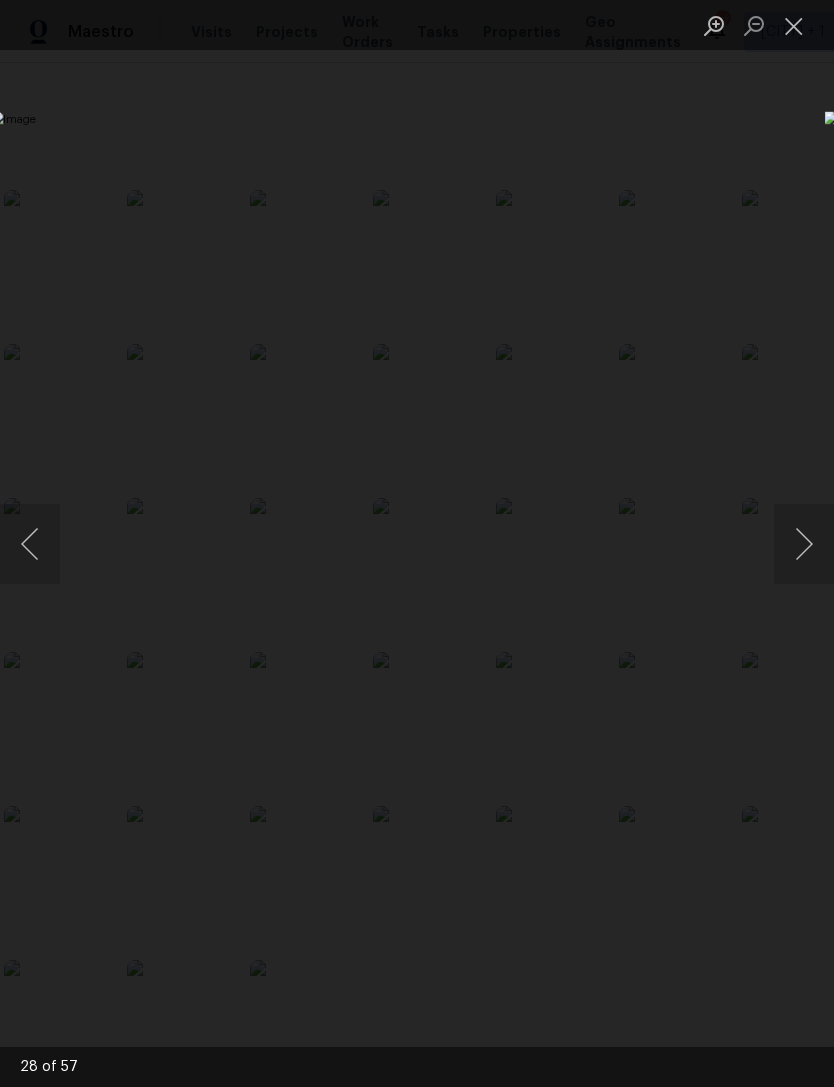 click at bounding box center (804, 544) 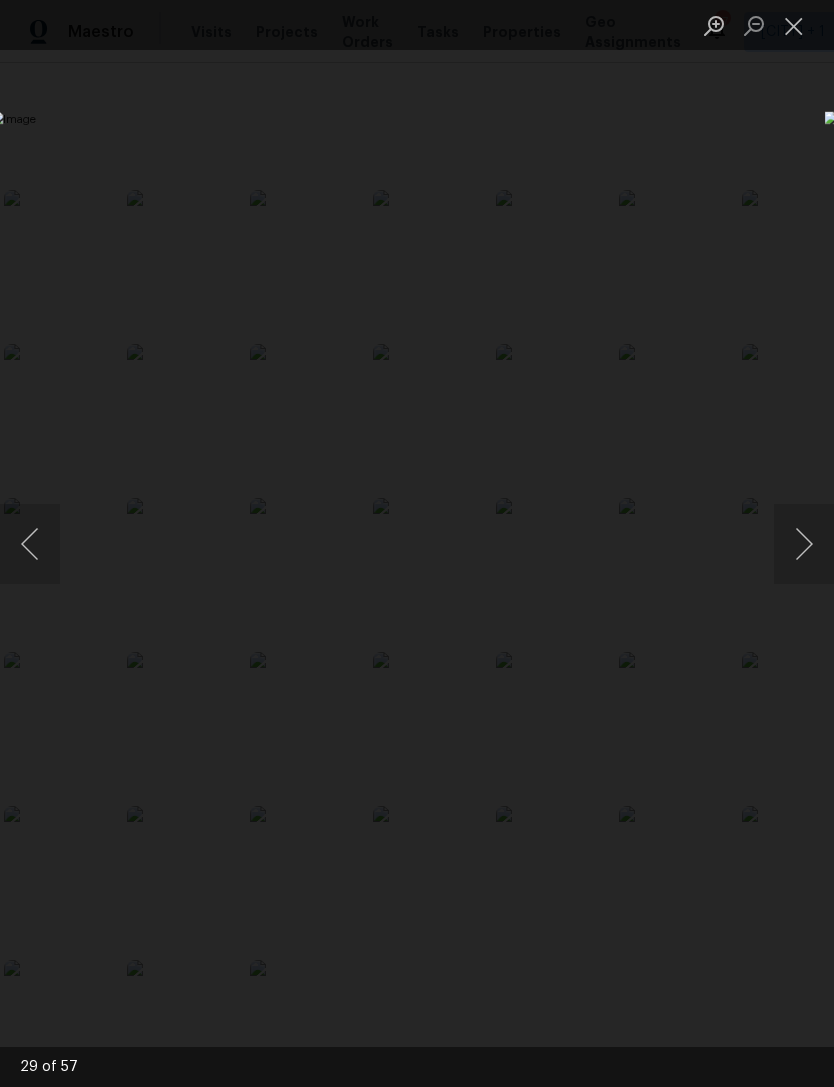click at bounding box center (804, 544) 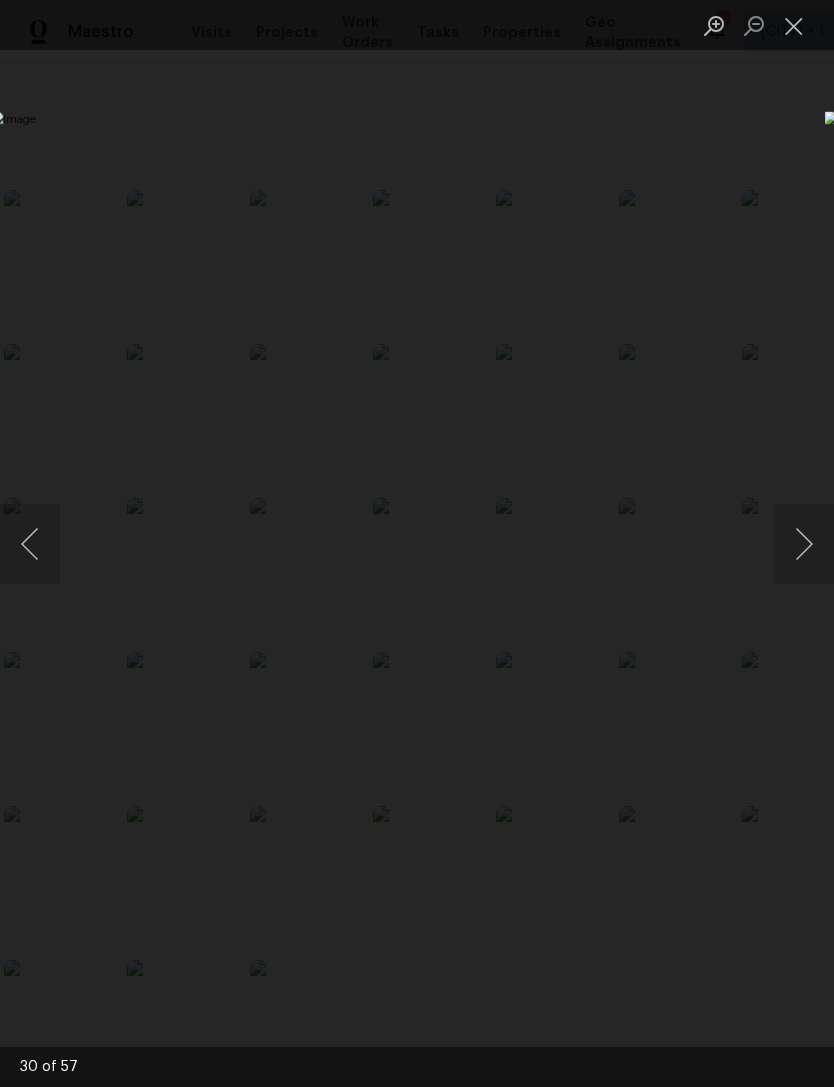 click at bounding box center (804, 544) 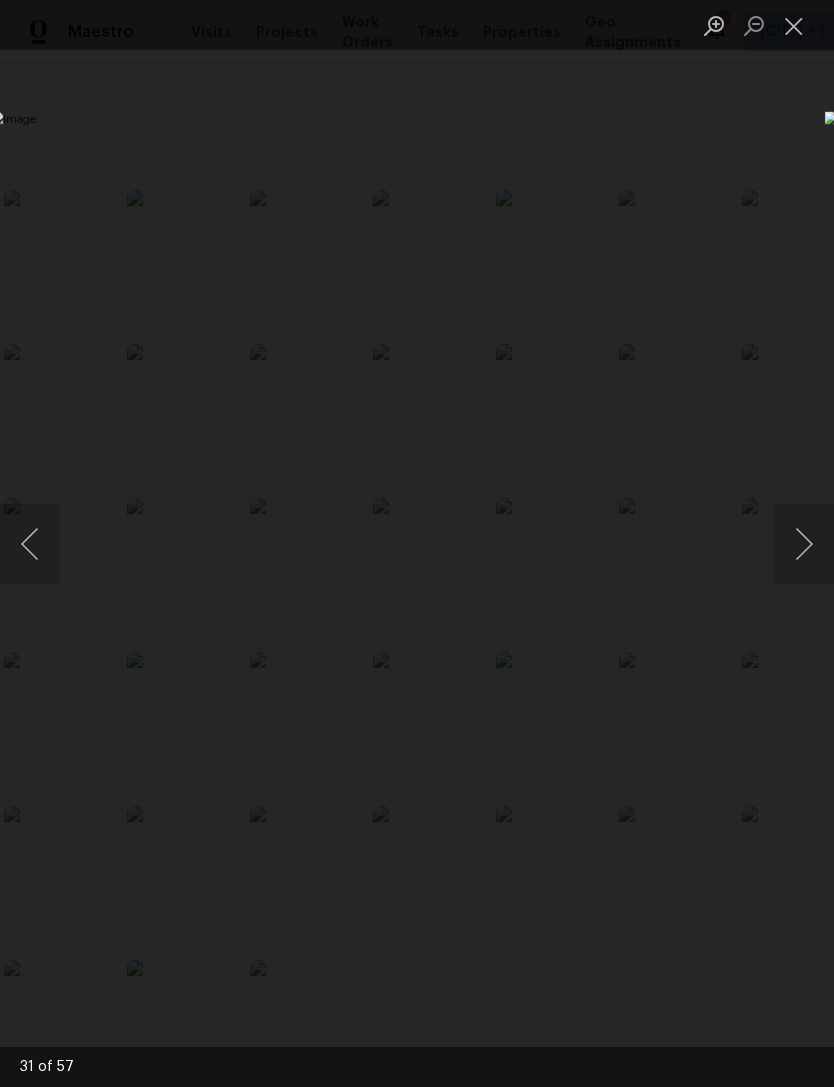 click at bounding box center (804, 544) 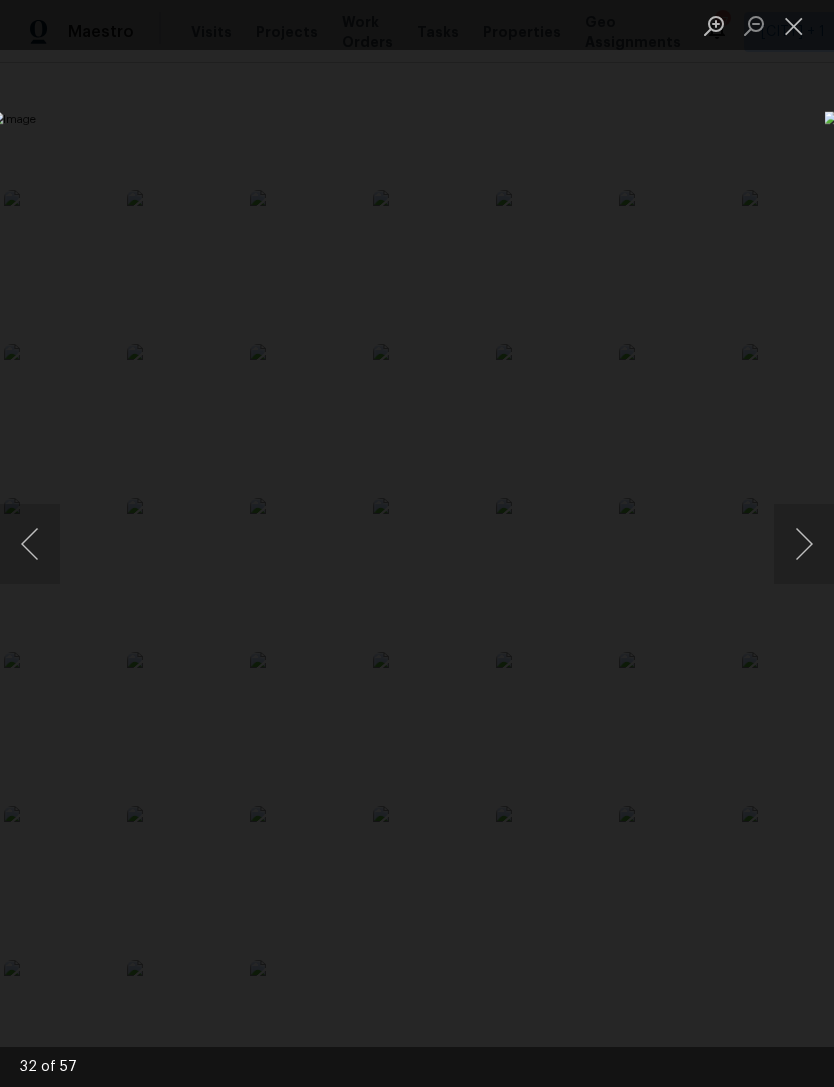 click at bounding box center [804, 544] 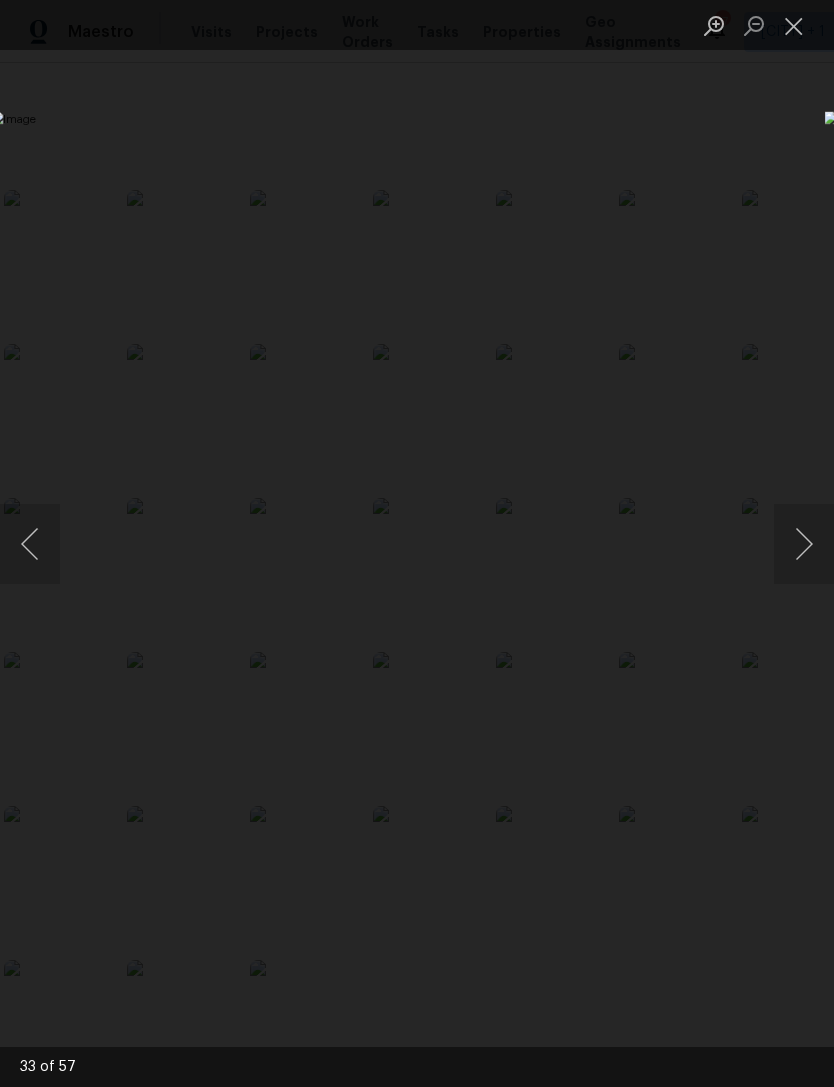 click at bounding box center (804, 544) 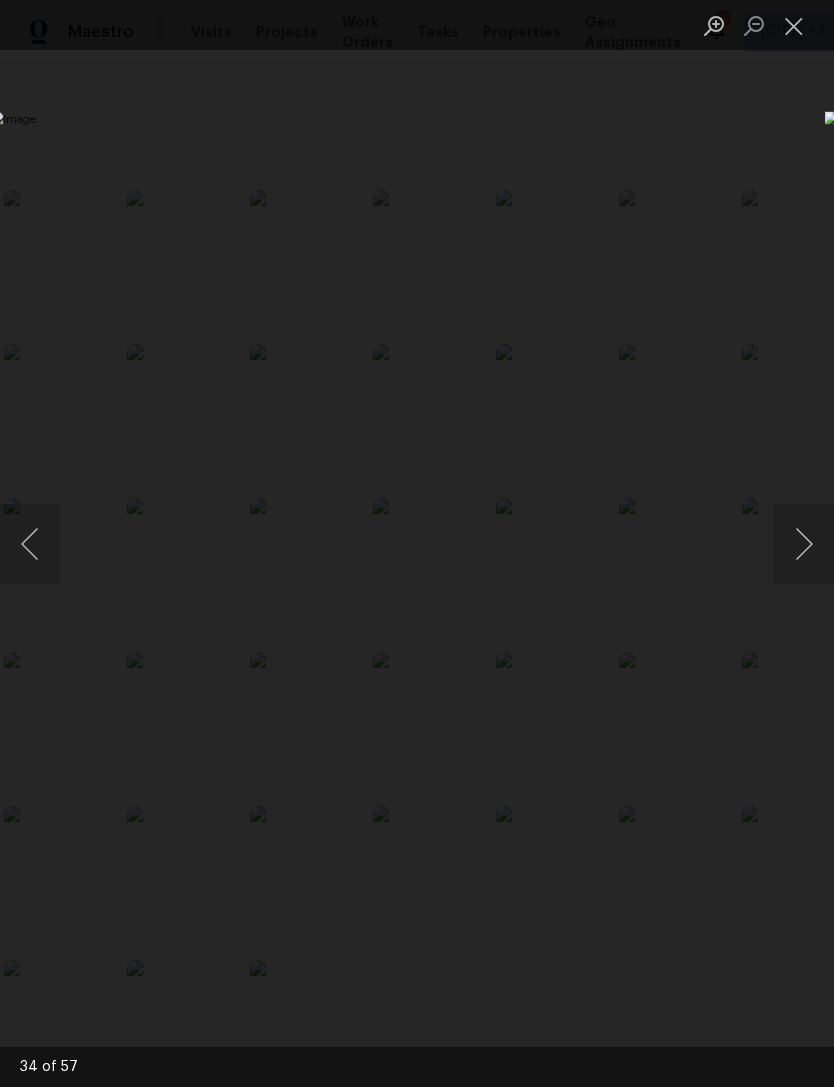 click at bounding box center (804, 544) 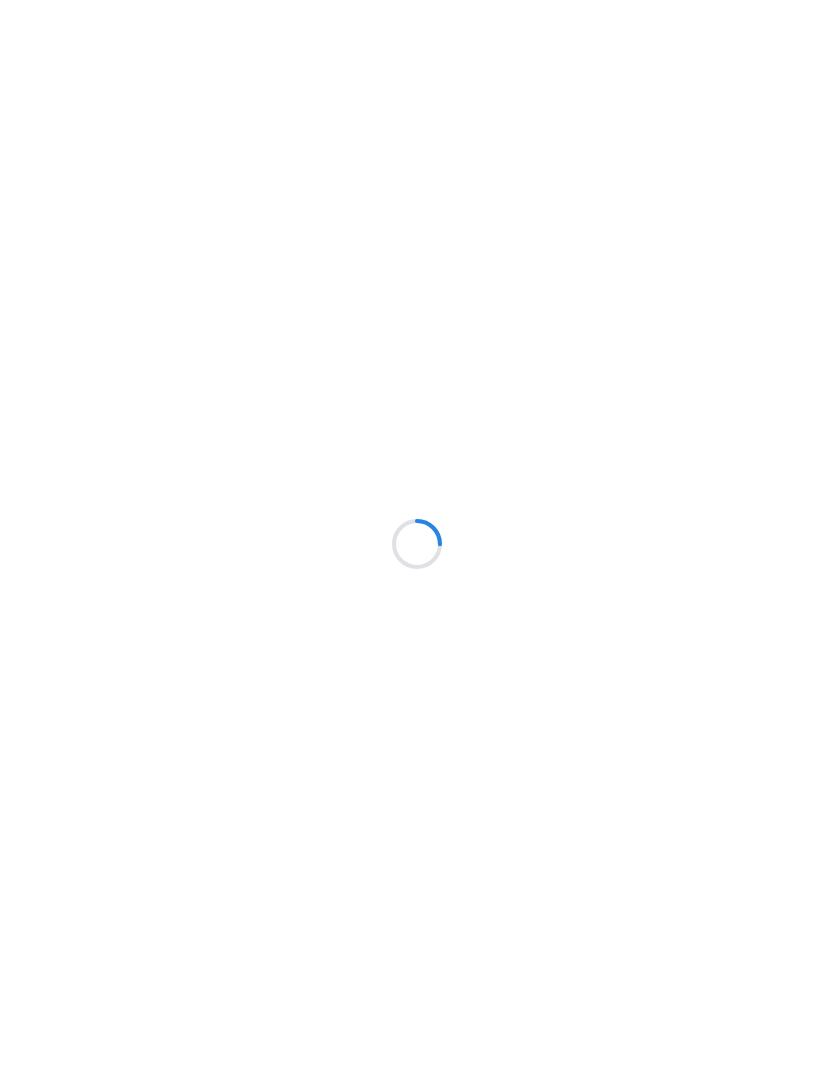 scroll, scrollTop: 0, scrollLeft: 0, axis: both 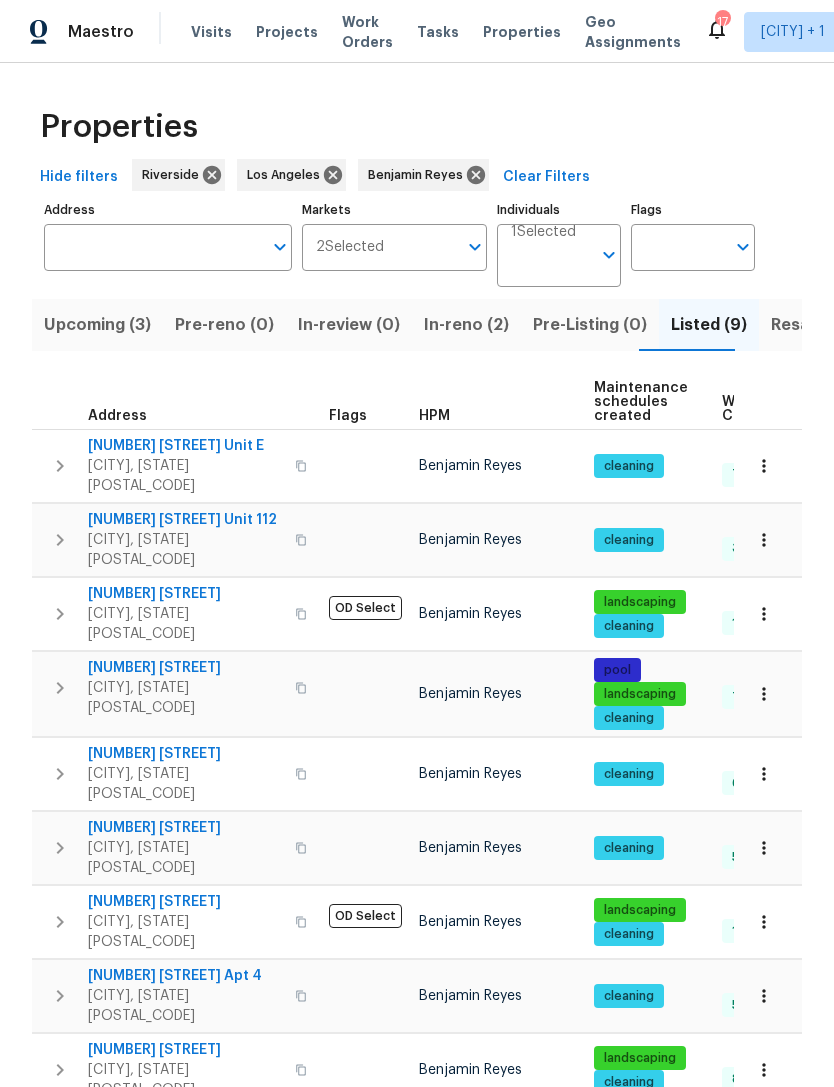 click on "[NUMBER] [STREET]" at bounding box center (185, 1050) 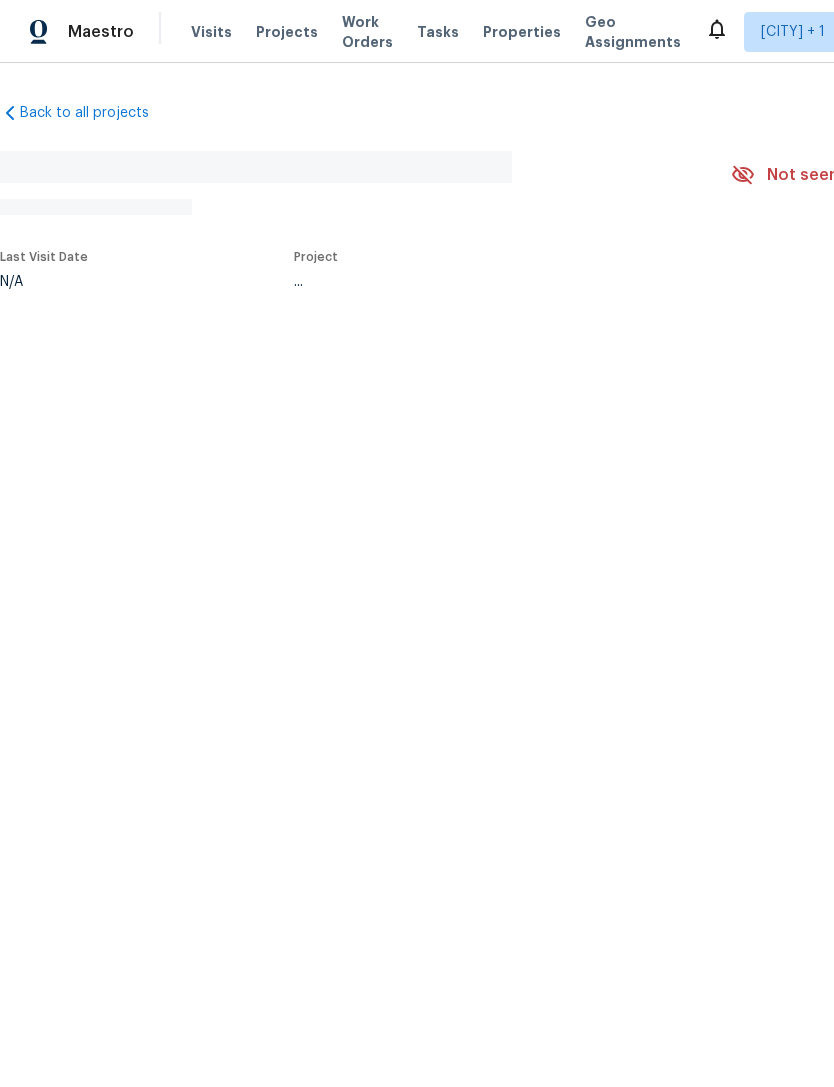 scroll, scrollTop: 0, scrollLeft: 0, axis: both 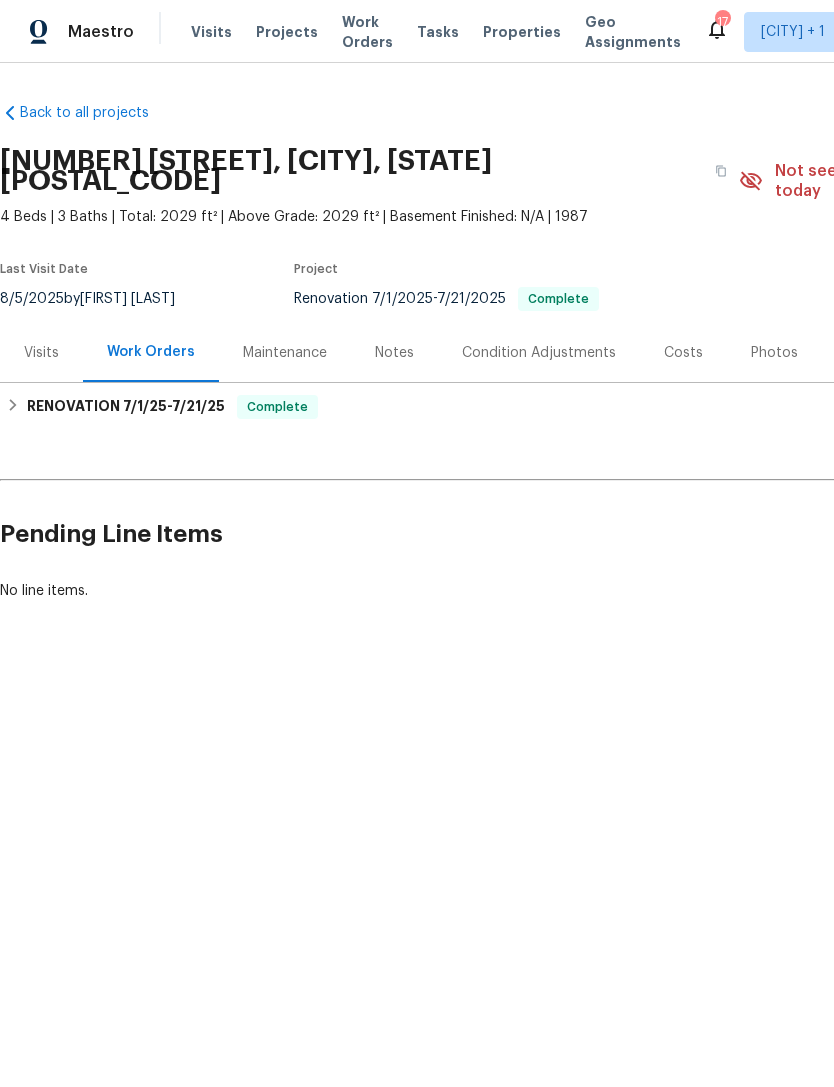 click on "Costs" at bounding box center (683, 353) 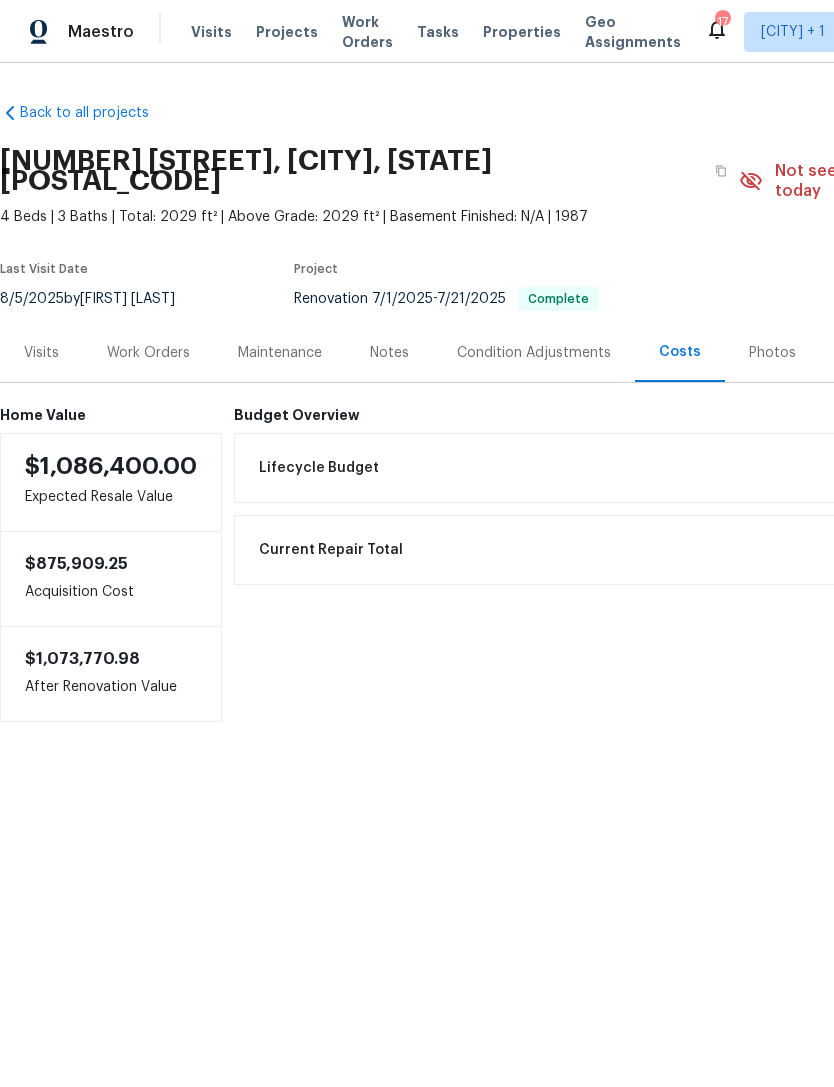 click on "Photos" at bounding box center [772, 353] 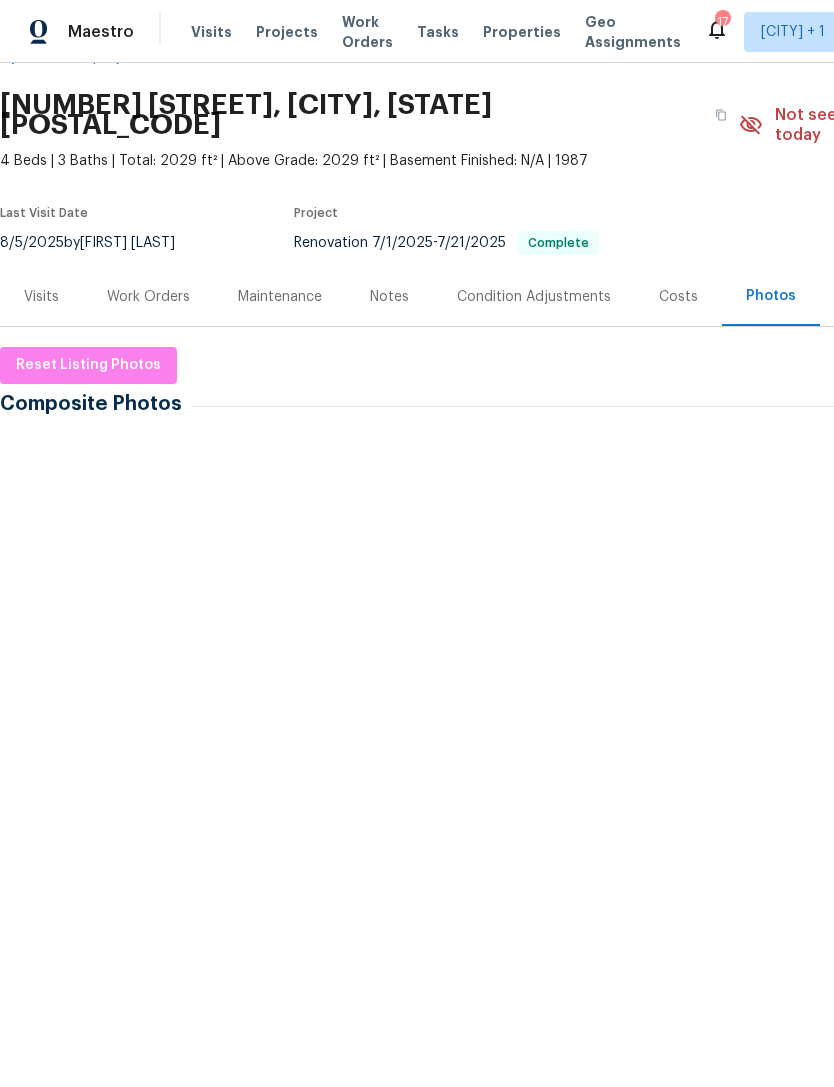 scroll, scrollTop: 198, scrollLeft: 0, axis: vertical 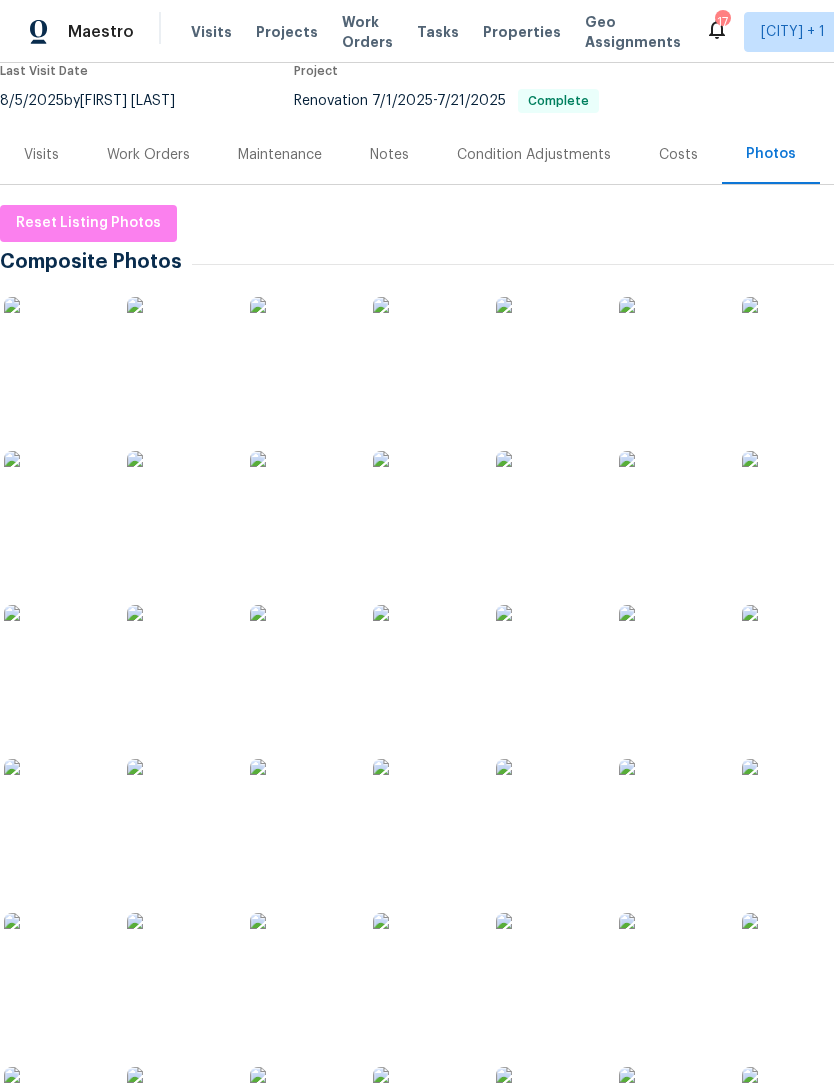 click at bounding box center [54, 655] 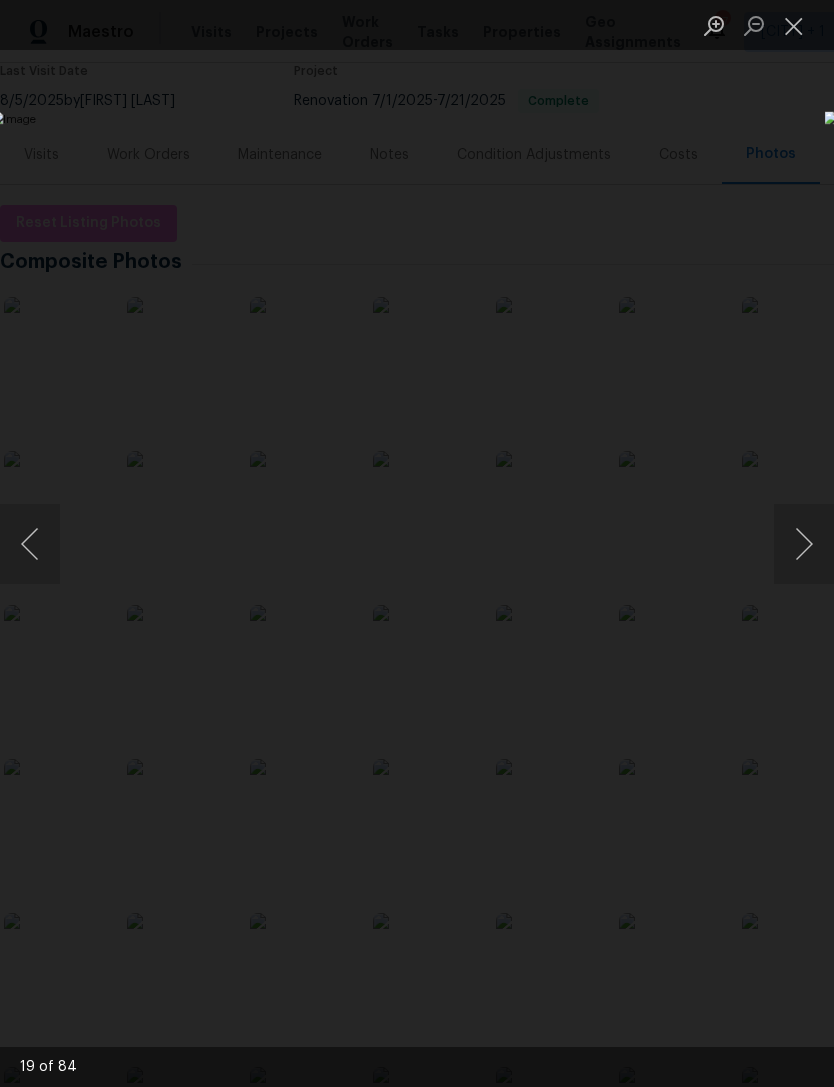 click at bounding box center (804, 544) 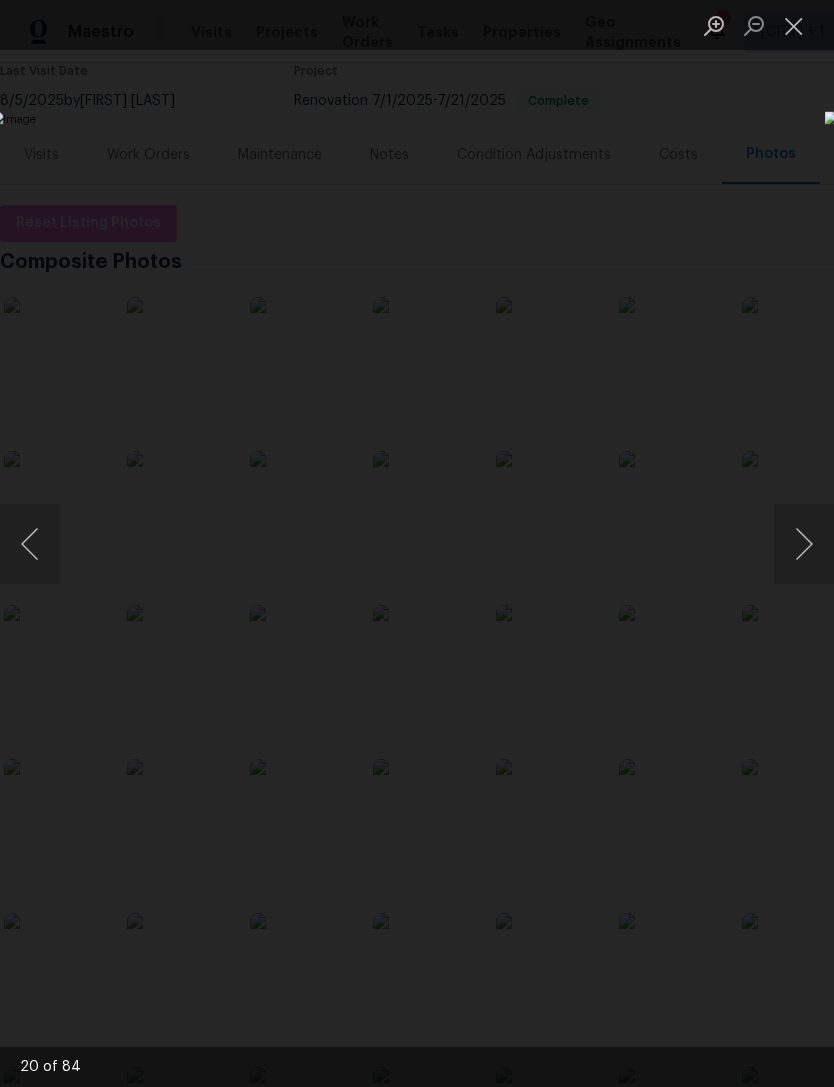 click at bounding box center [804, 544] 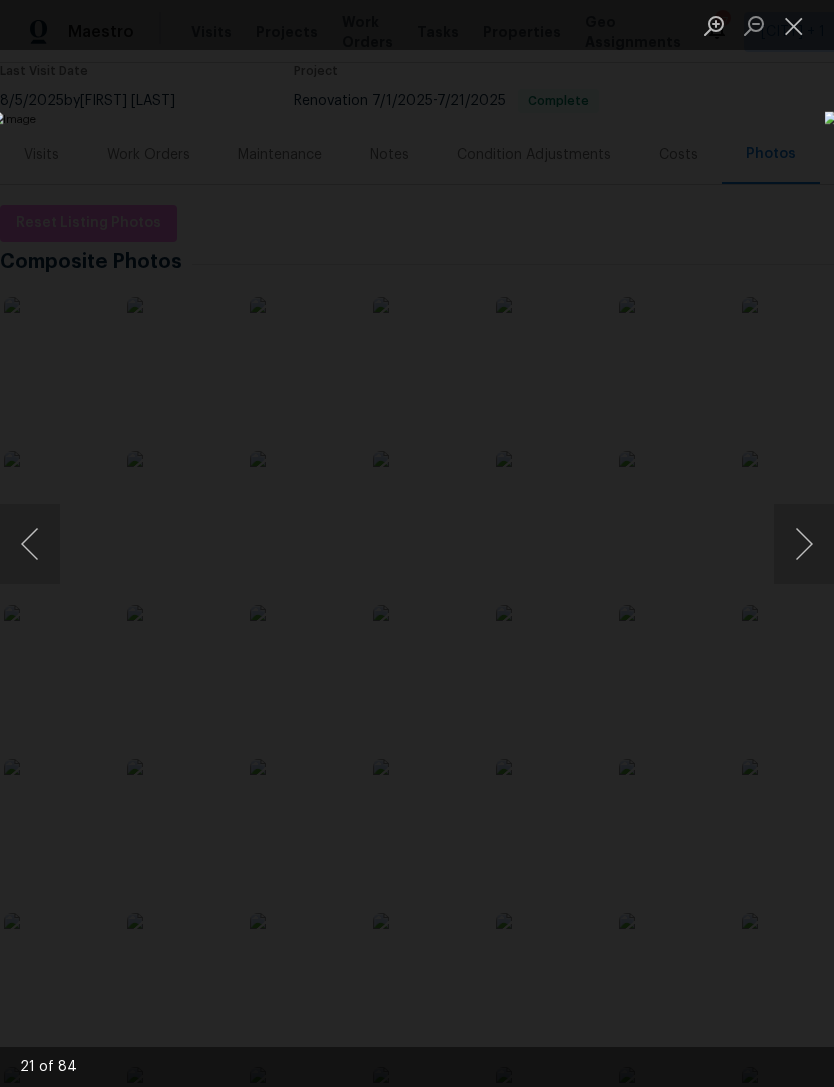 click at bounding box center [804, 544] 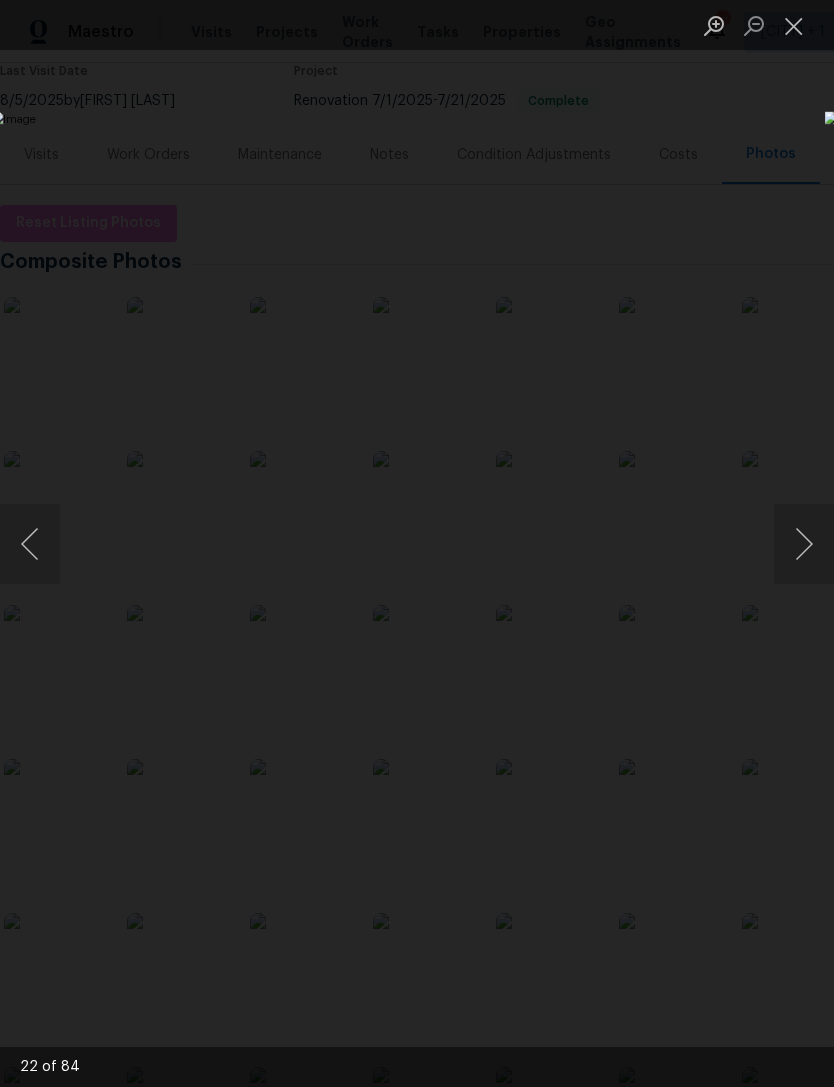 click at bounding box center (804, 544) 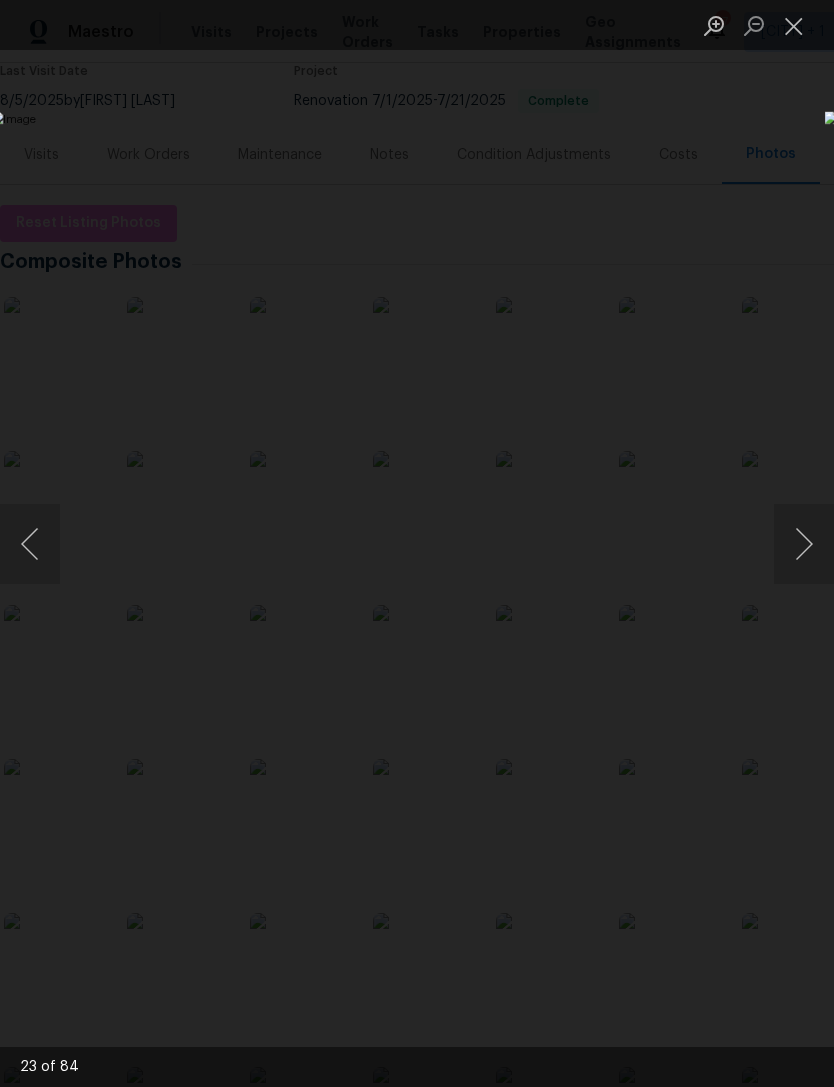 click at bounding box center (804, 544) 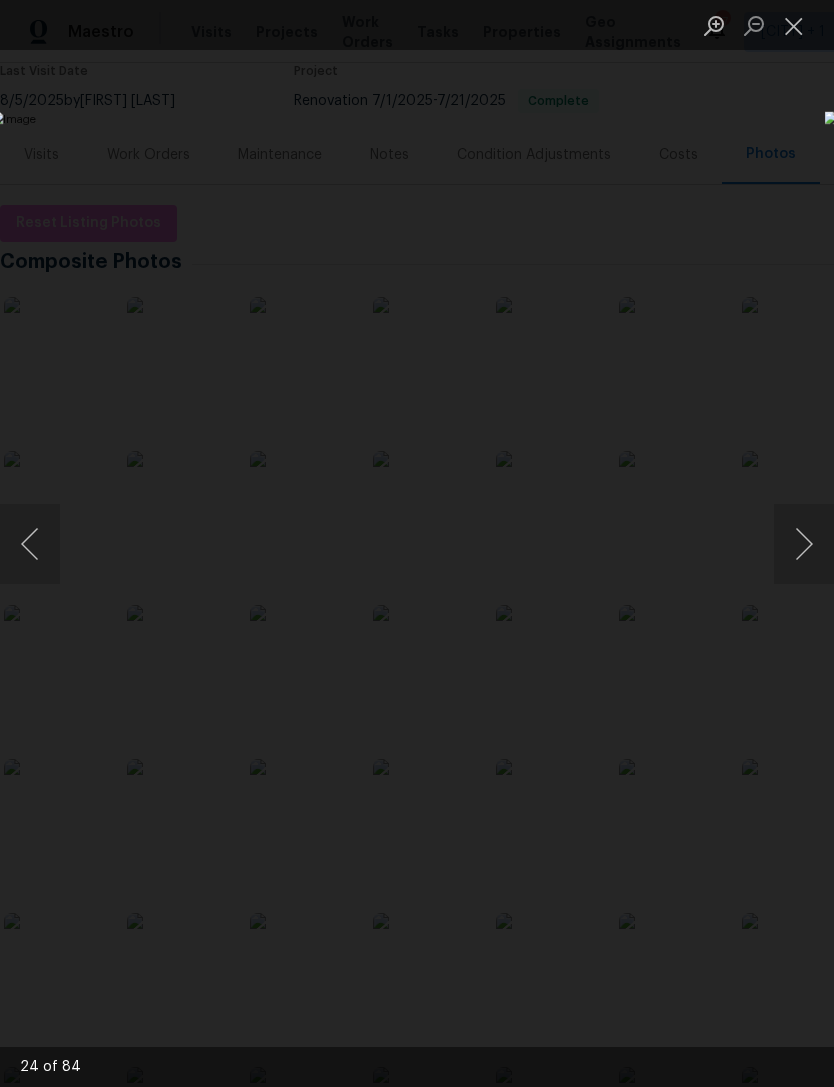 click at bounding box center (804, 544) 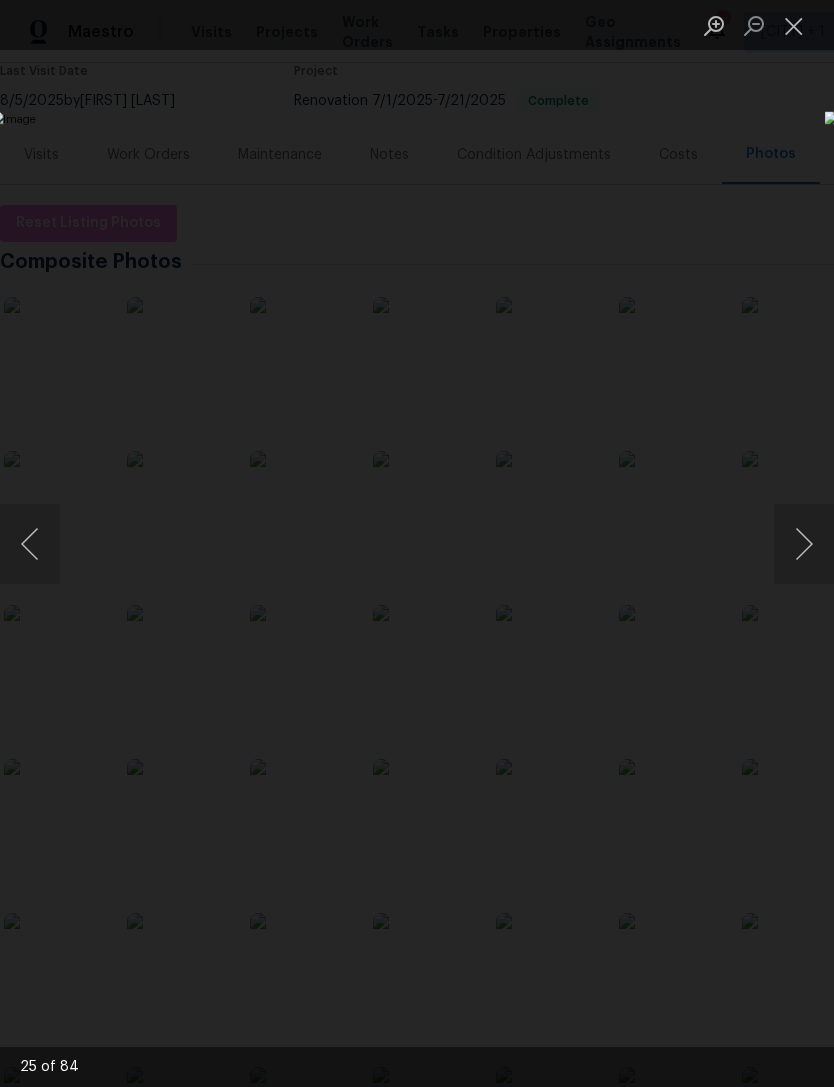 click at bounding box center [804, 544] 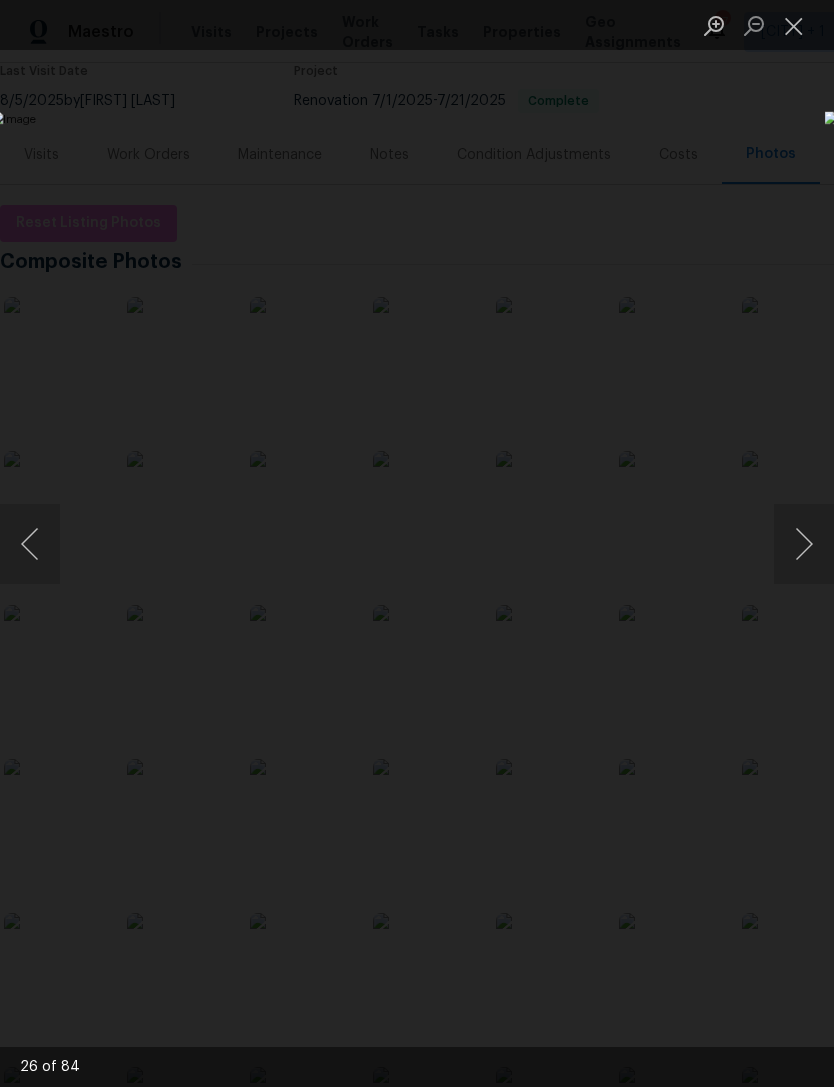 click at bounding box center [804, 544] 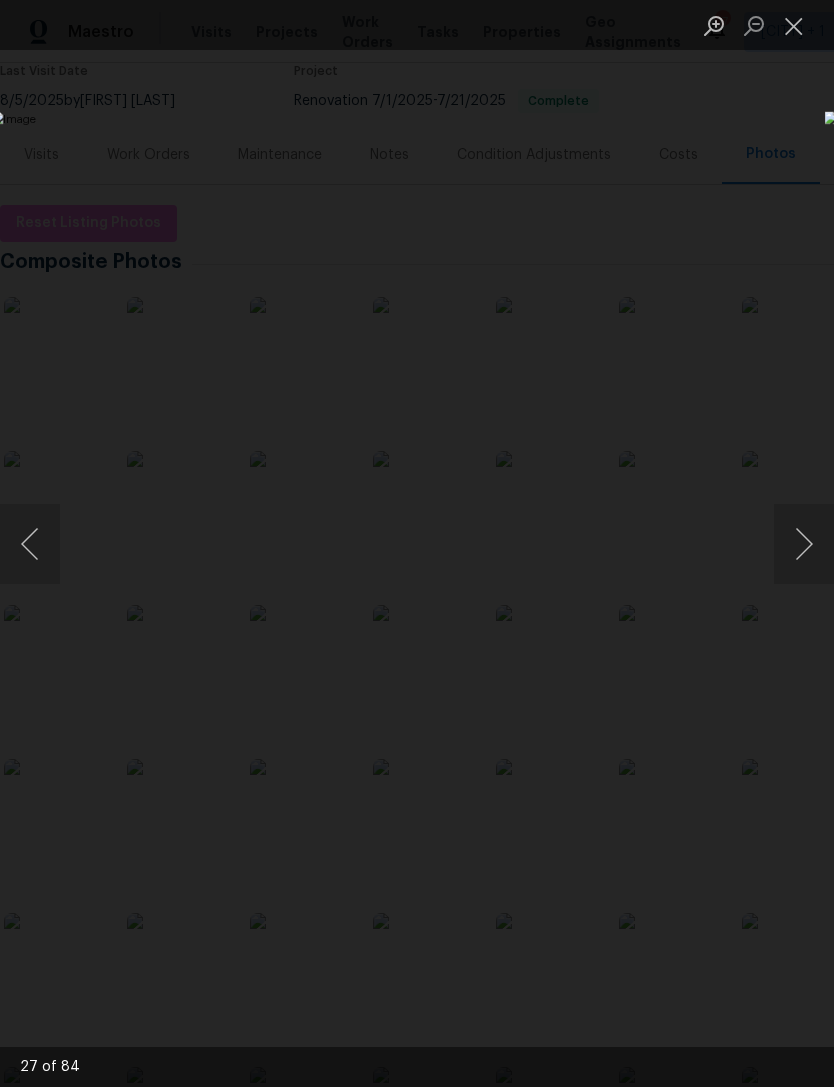 click at bounding box center [804, 544] 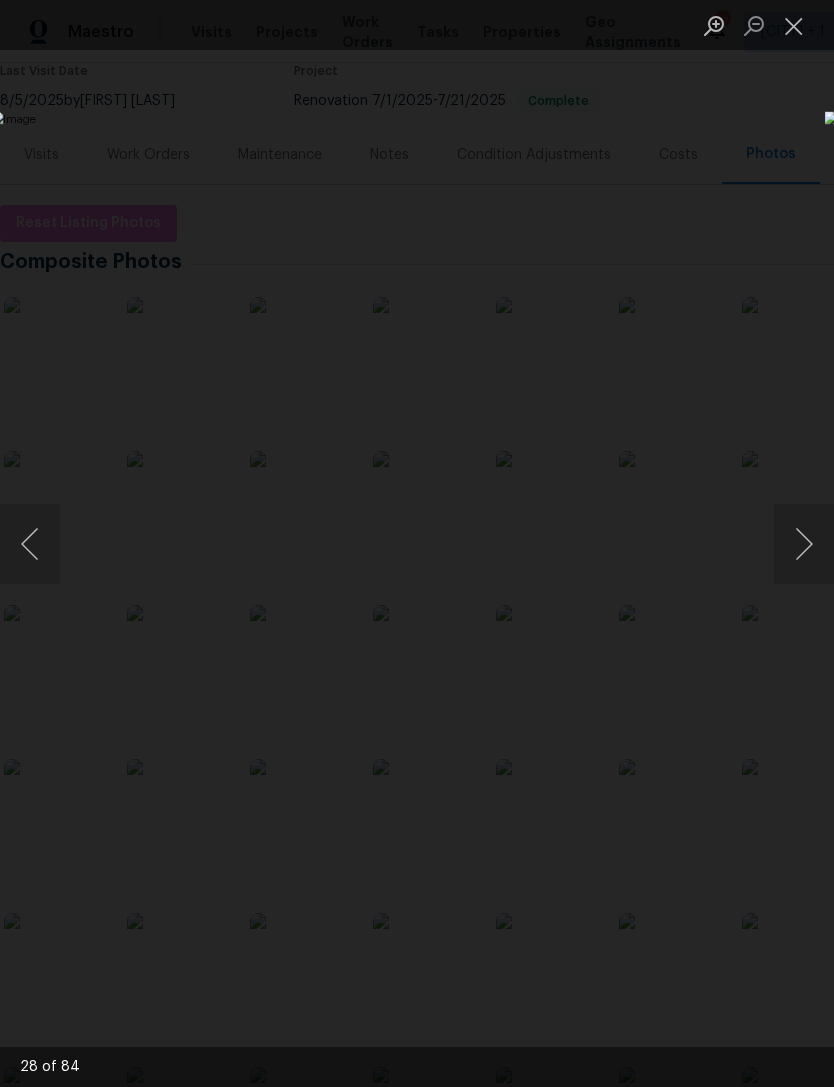 click at bounding box center [804, 544] 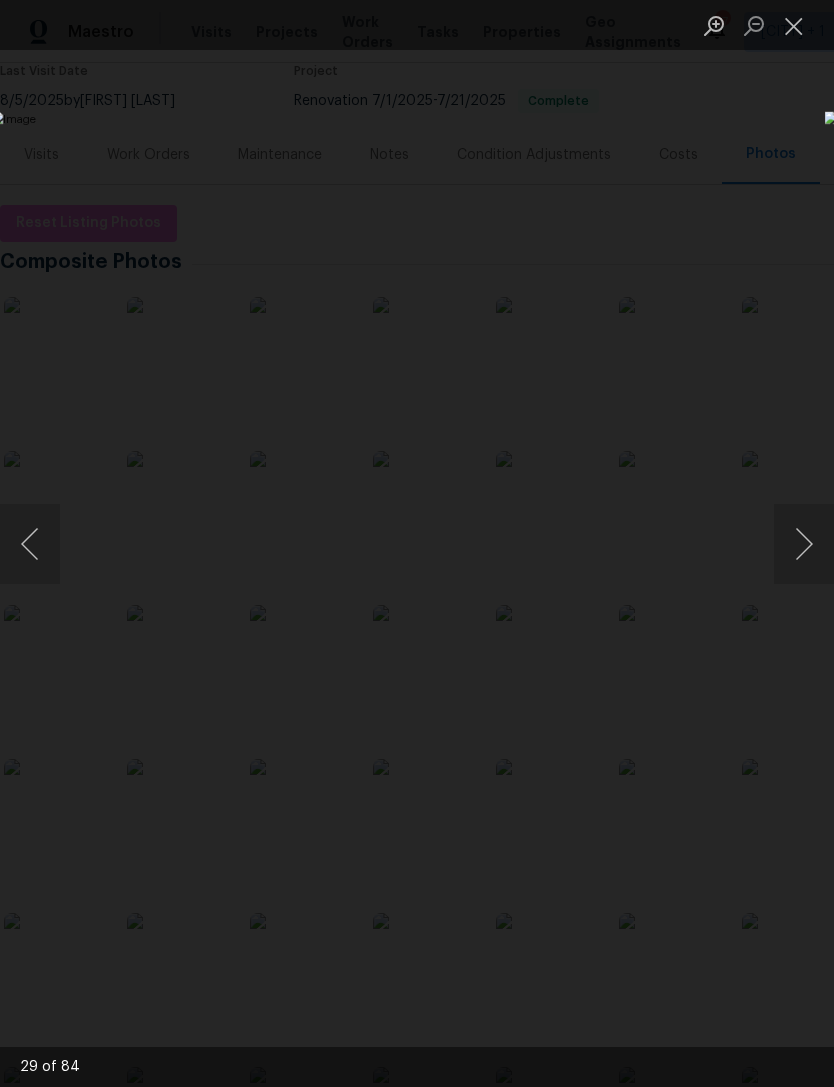 click at bounding box center (804, 544) 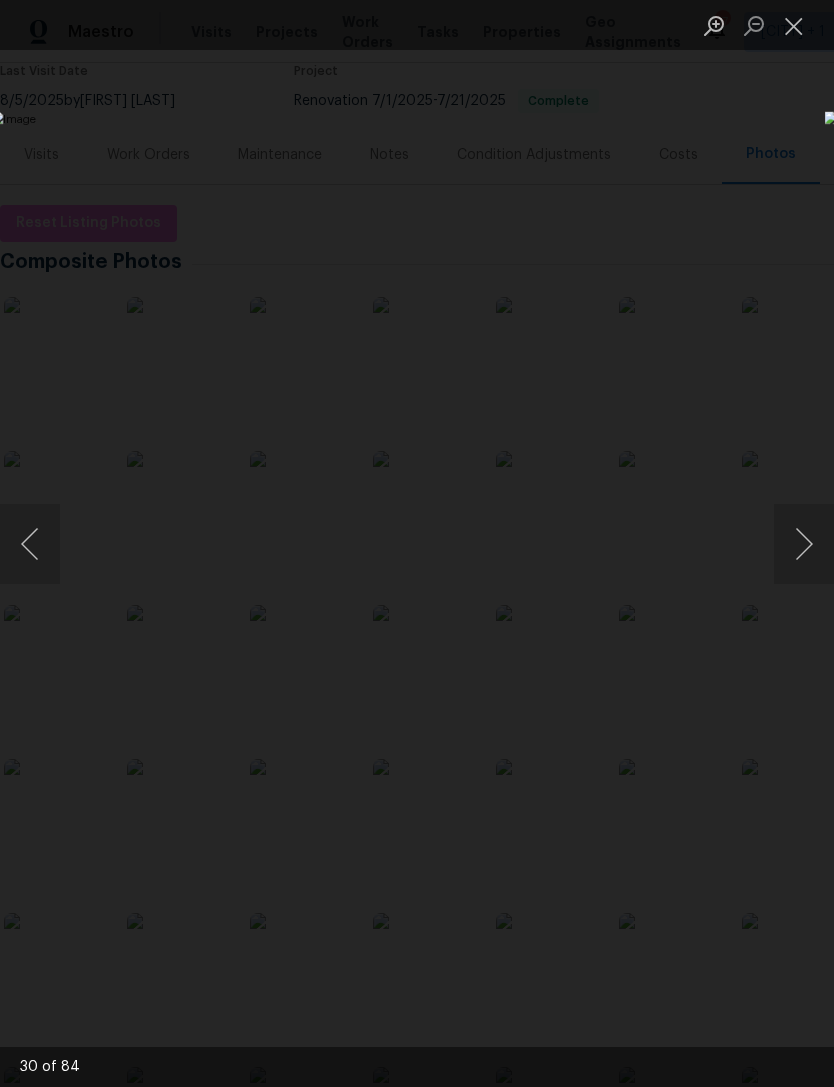 click at bounding box center (804, 544) 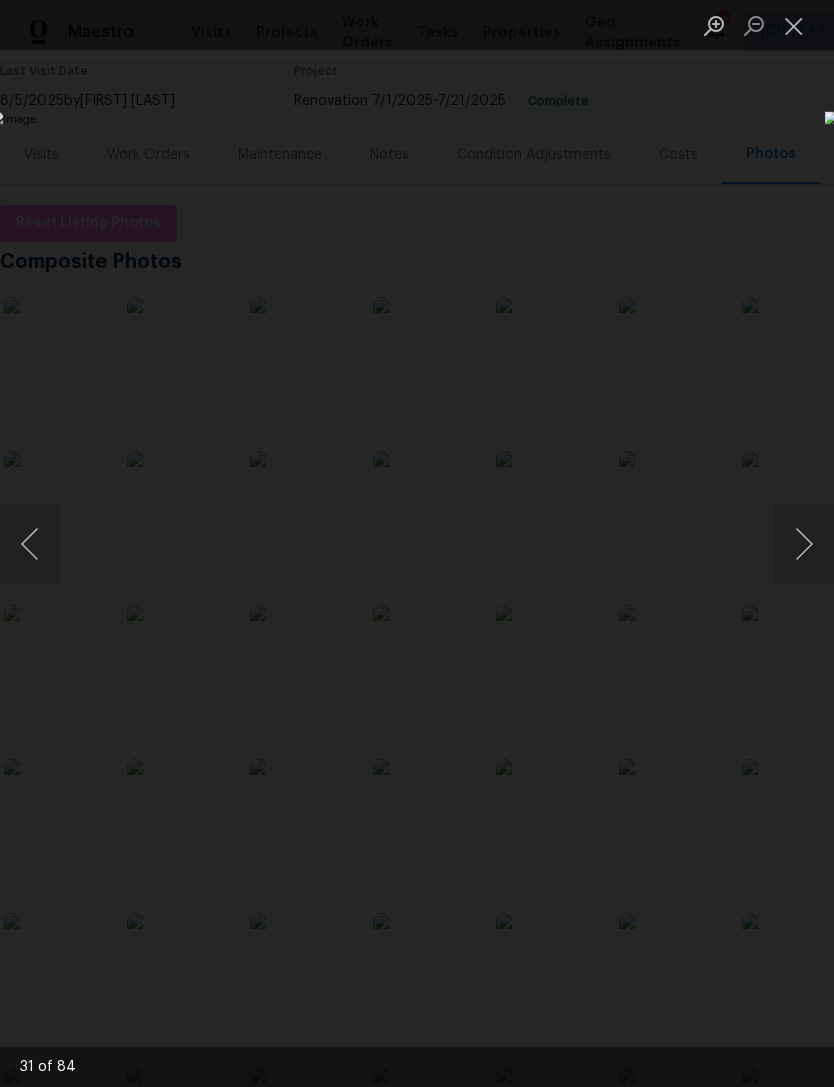 click at bounding box center [804, 544] 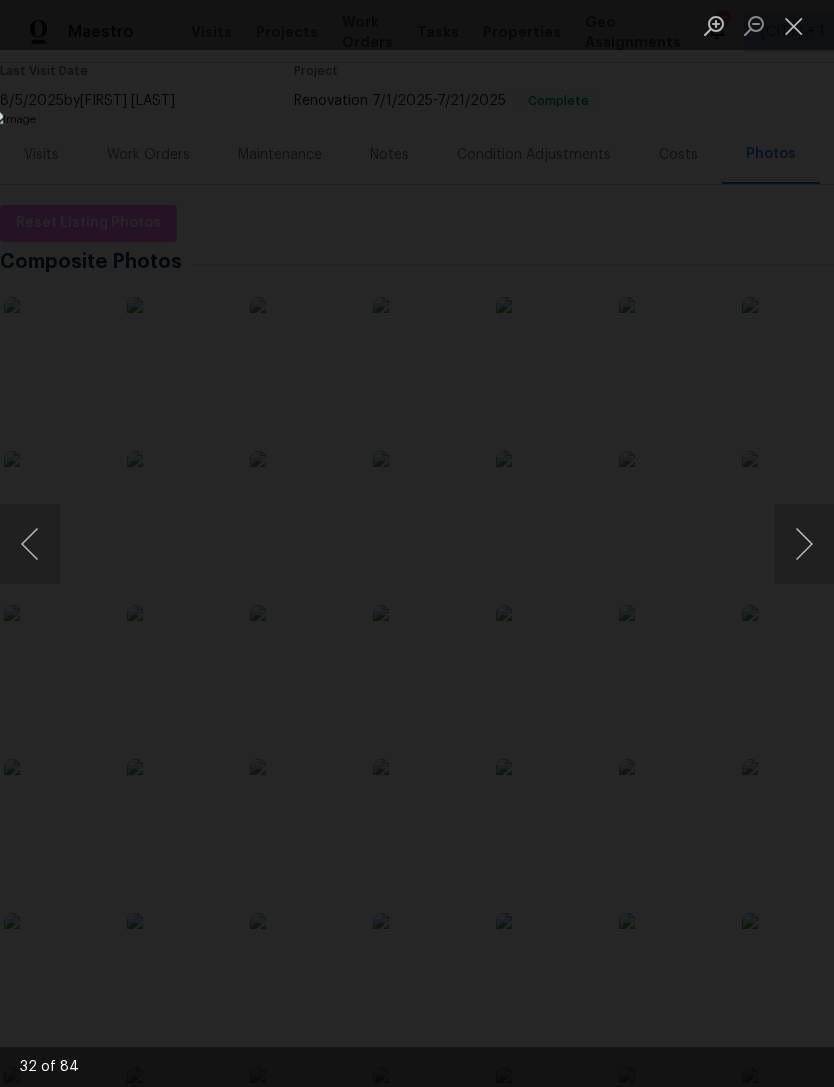 click at bounding box center [804, 544] 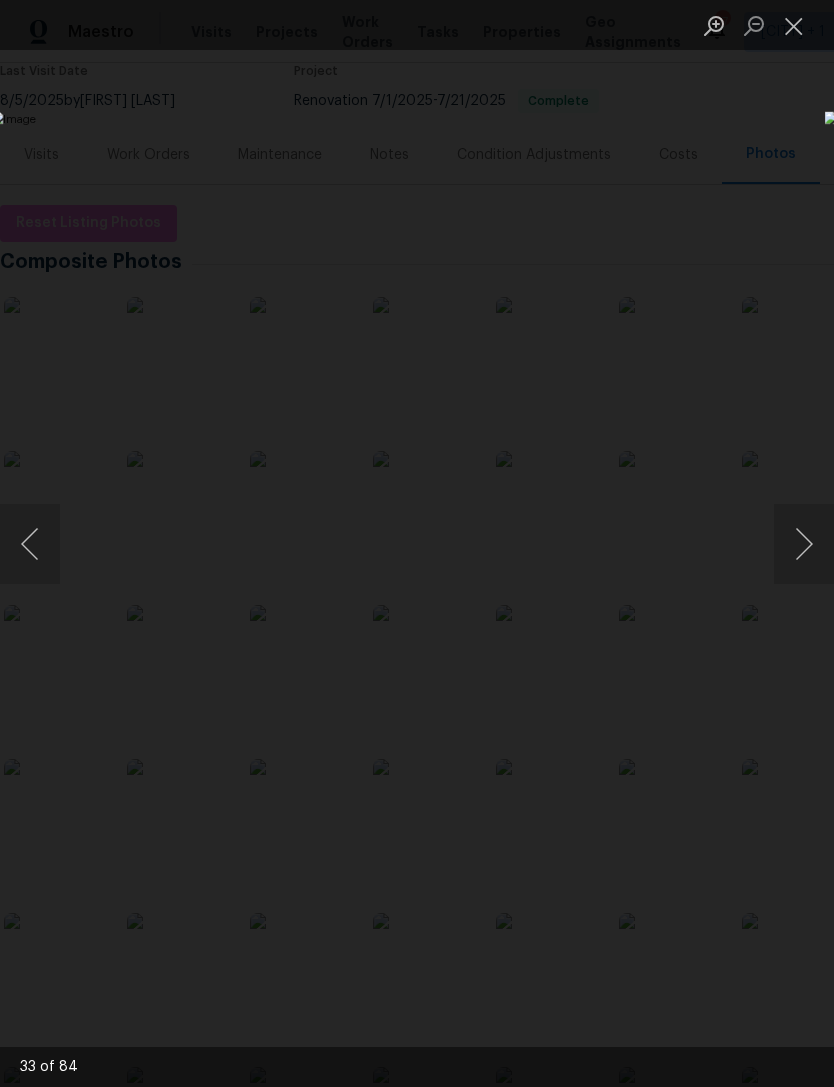 click at bounding box center (794, 25) 